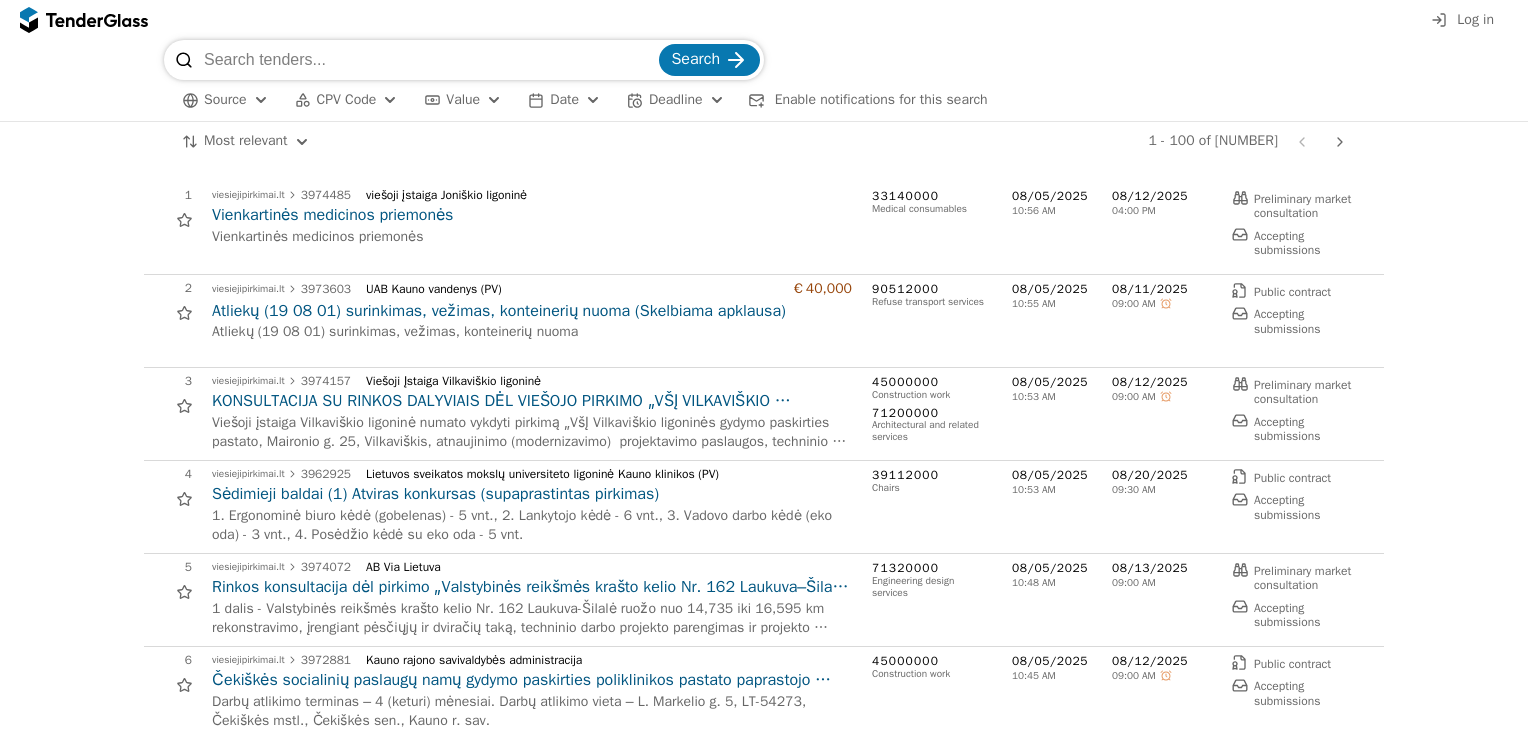 scroll, scrollTop: 0, scrollLeft: 0, axis: both 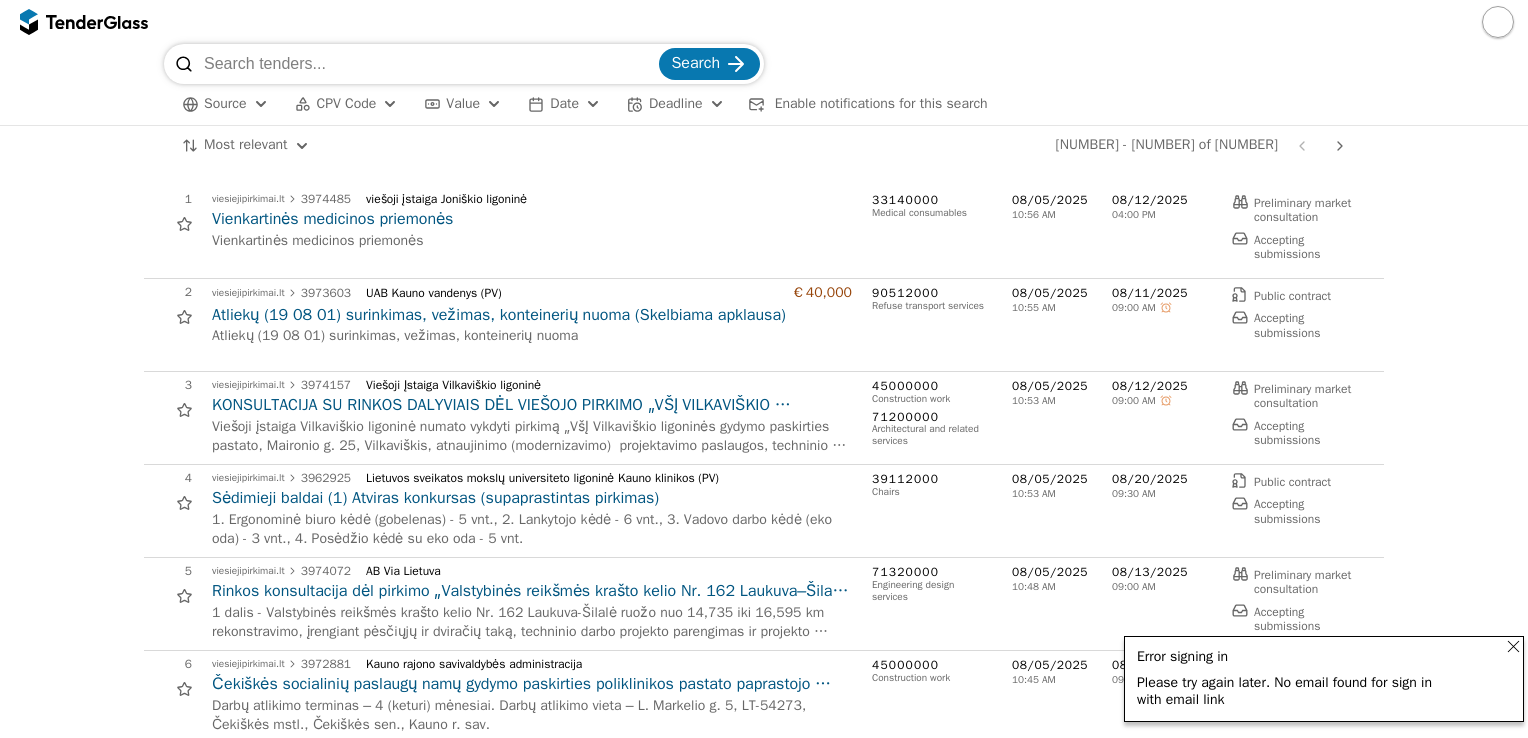 click at bounding box center [1513, 646] 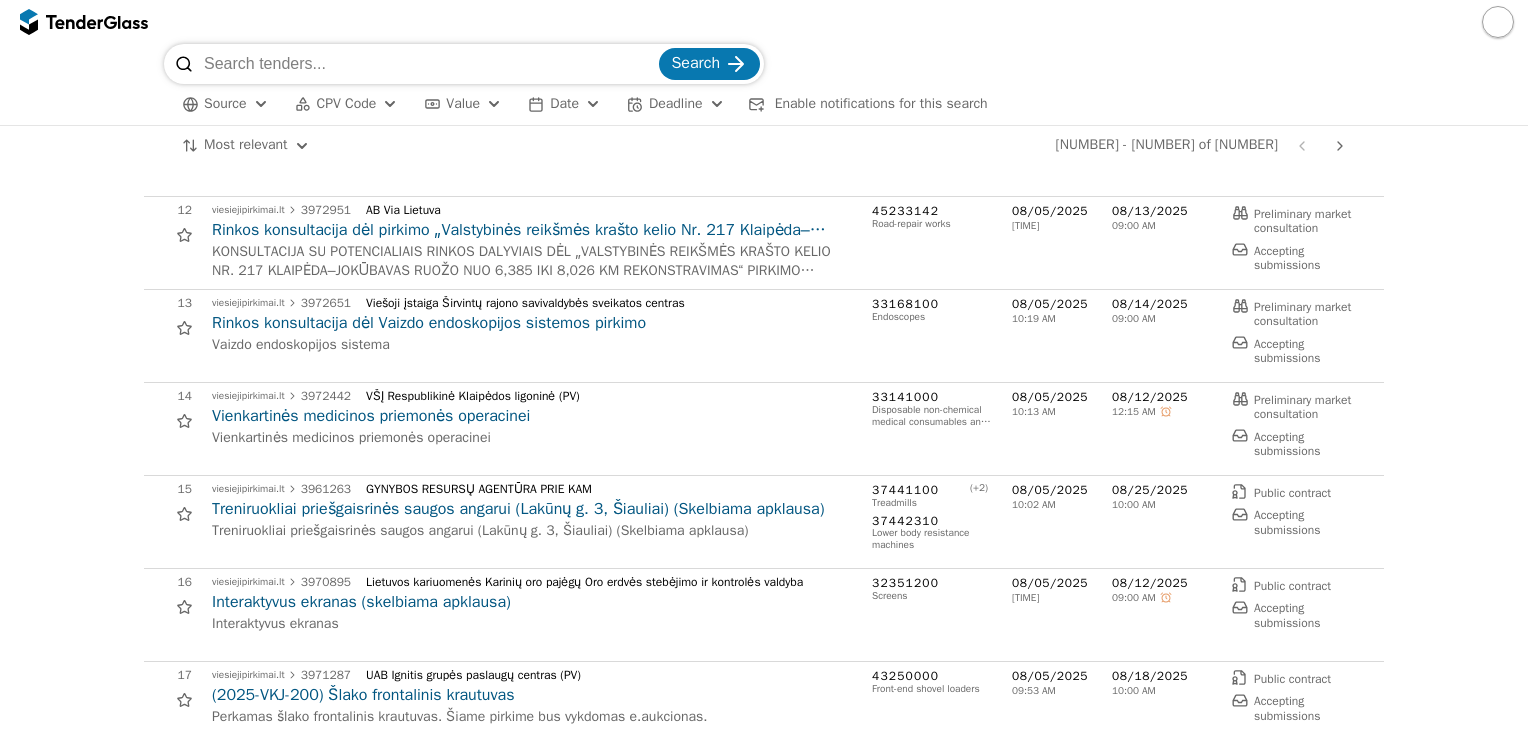 scroll, scrollTop: 700, scrollLeft: 0, axis: vertical 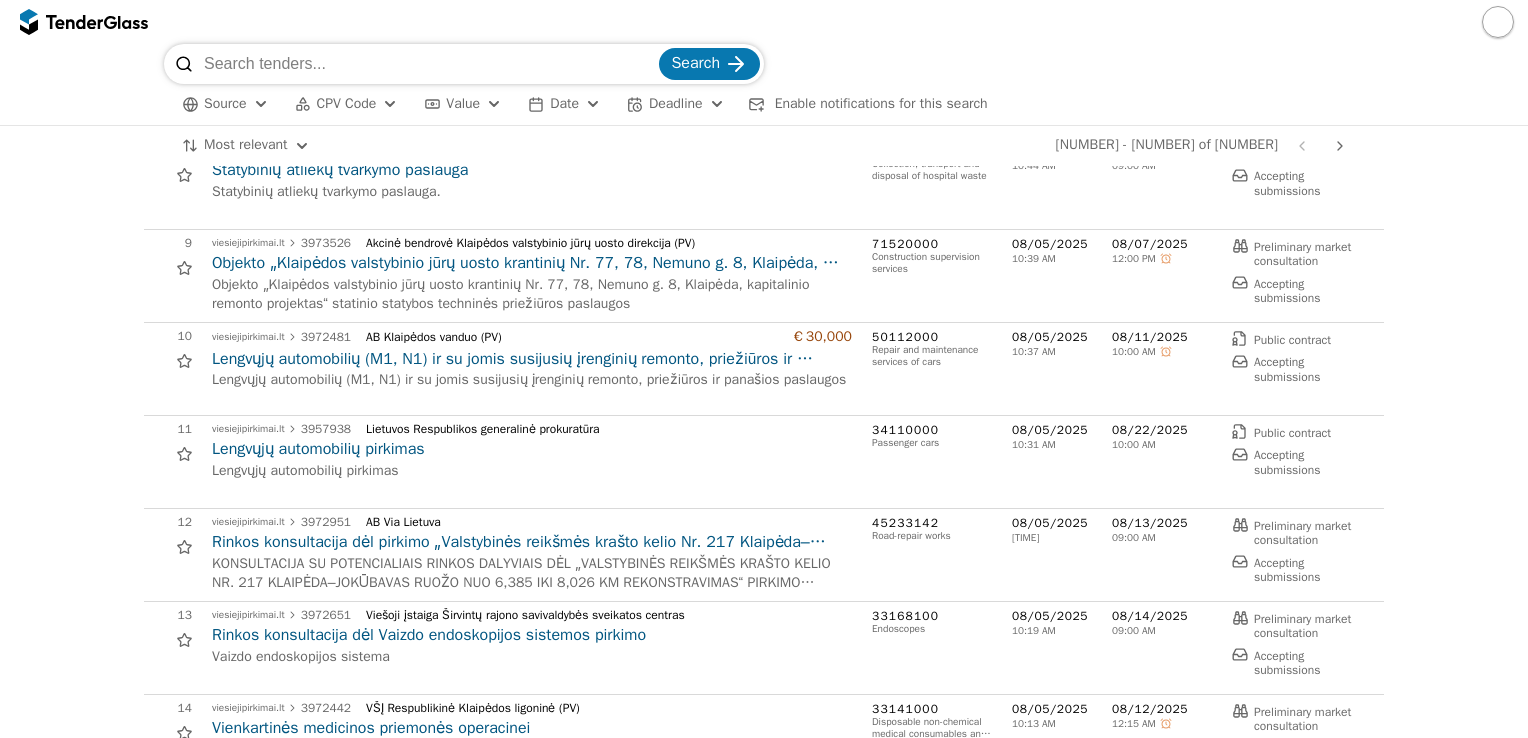 click at bounding box center (1498, 22) 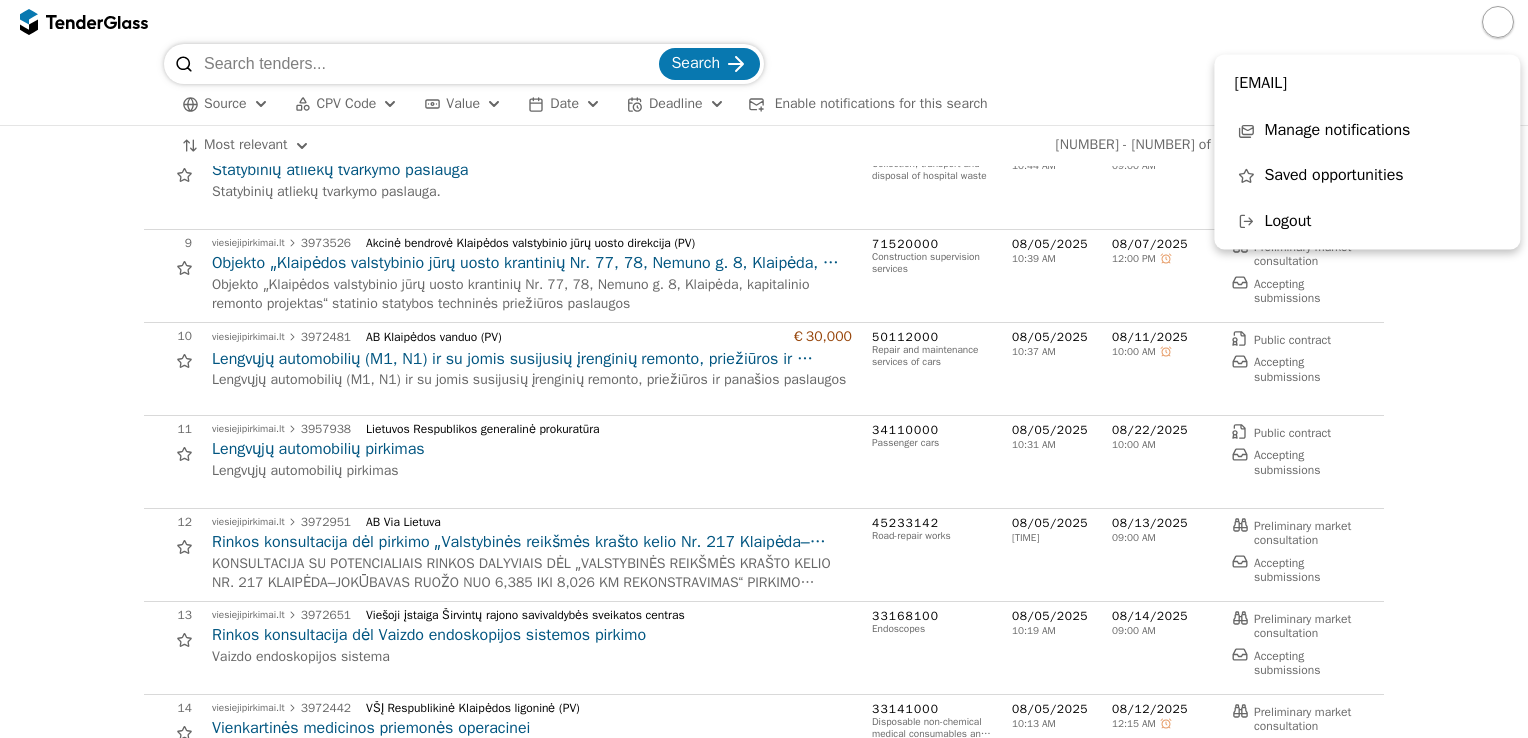 click on "Manage notifications" at bounding box center (1337, 131) 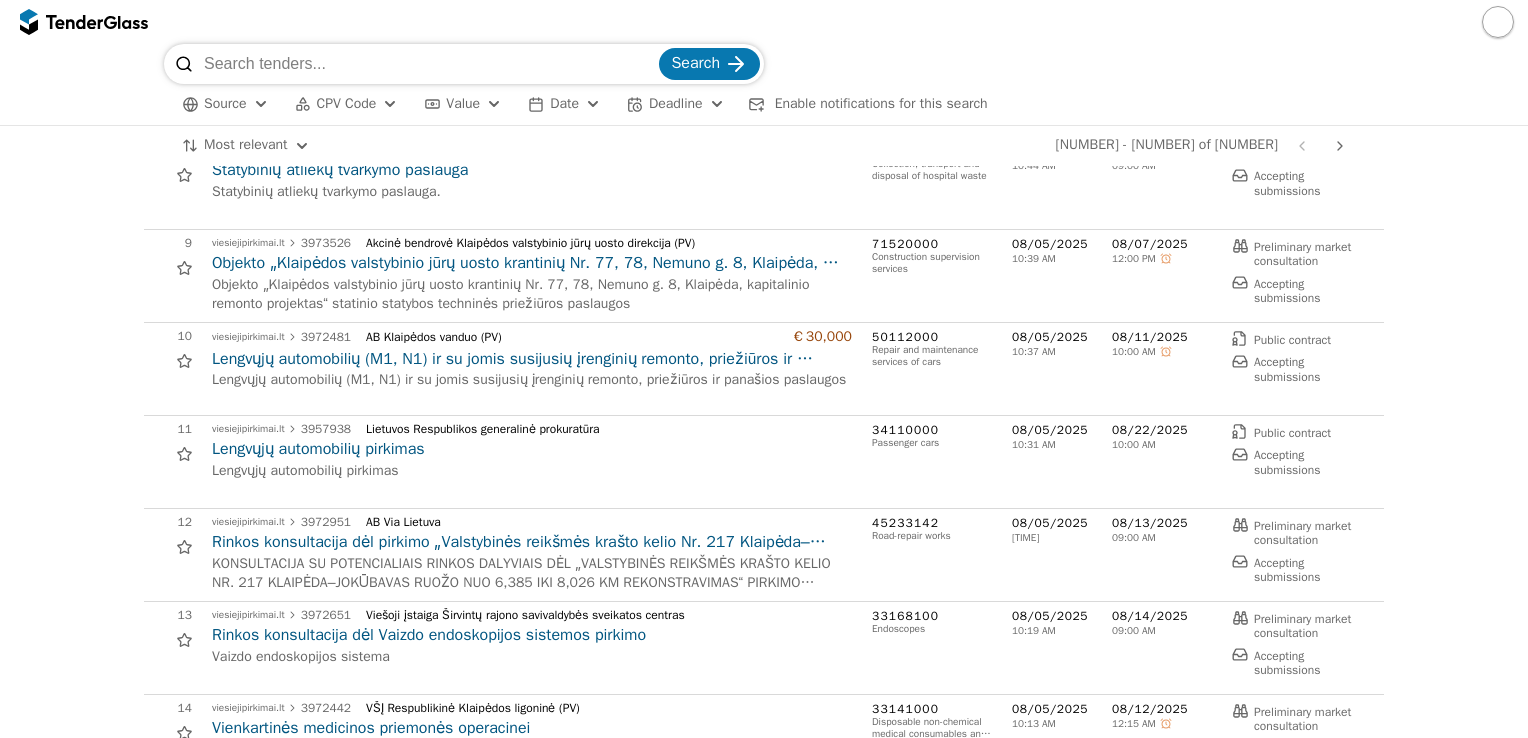 click at bounding box center (1498, 22) 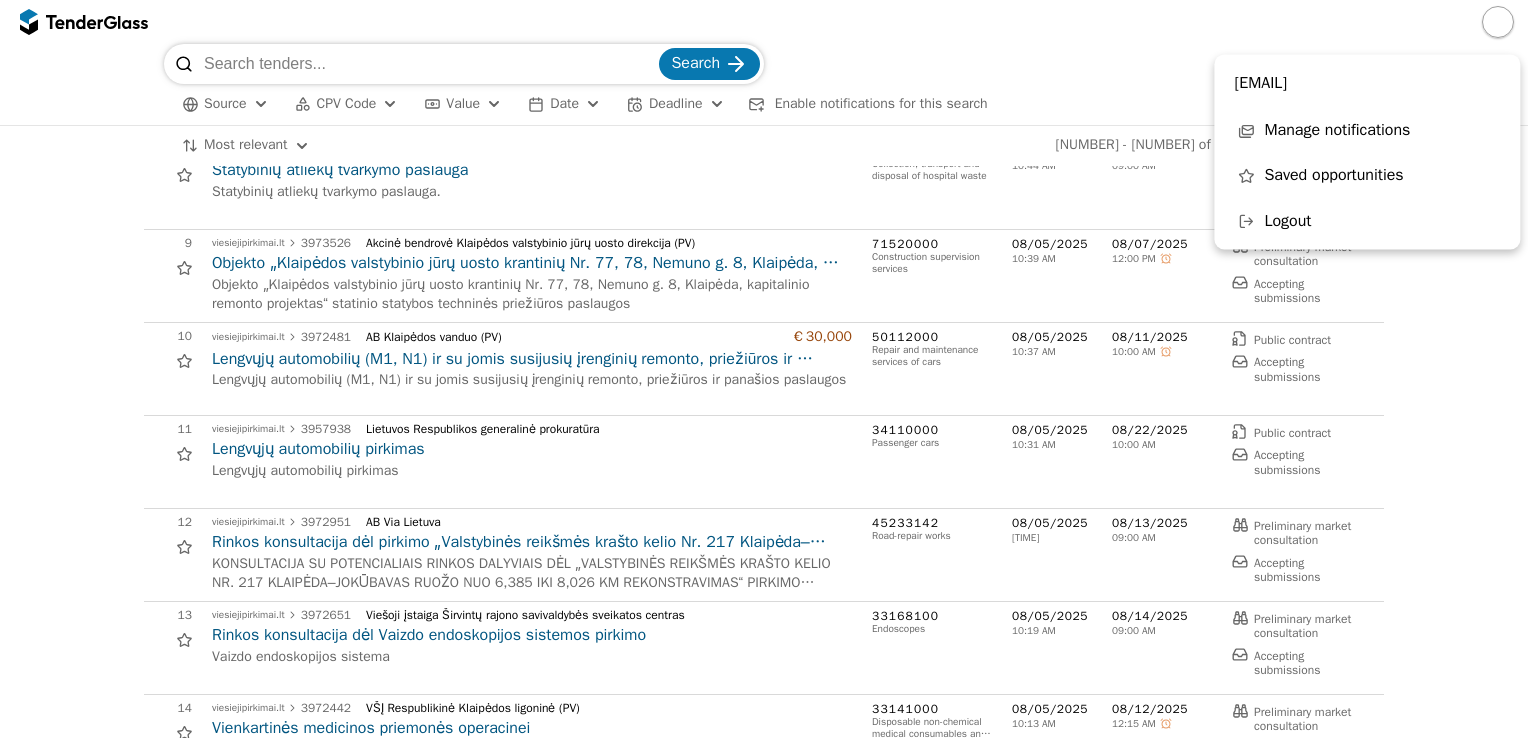 click on "[EMAIL]" at bounding box center (1367, 83) 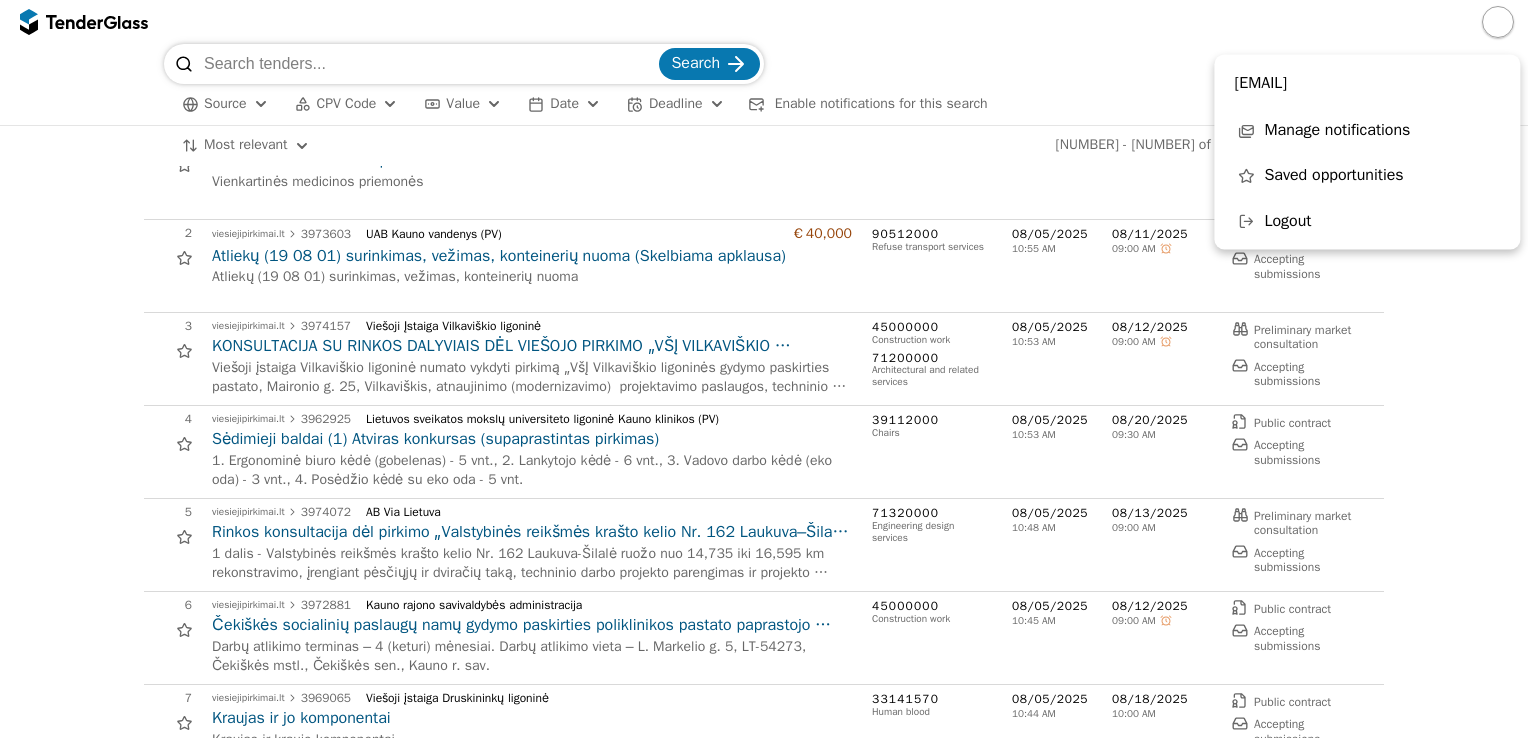 scroll, scrollTop: 0, scrollLeft: 0, axis: both 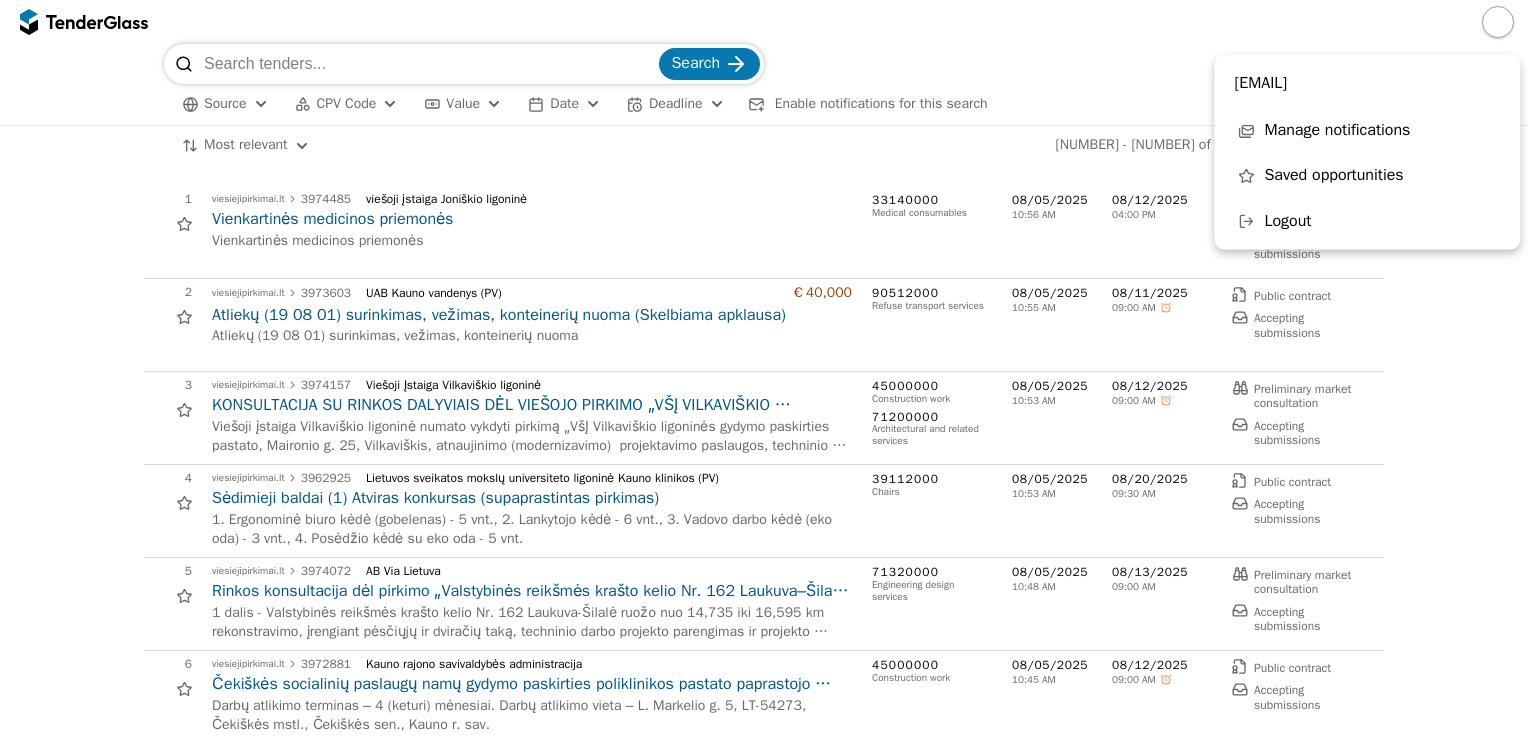 click on "viesiejipirkimai.lt [NUMBER] viešoji įstaiga [CITY] ligoninė [PRODUCT] [PRODUCT] [NUMBER] [PRODUCT_CATEGORY] [DATE] [TIME] [AM/PM] [DATE] [TIME] [AM/PM] Preliminary market consultation Accepting submissions 1 viesiejipirkimai.lt [NUMBER] viešoji įstaiga [CITY] ligoninė [PRODUCT] [PRODUCT] [DATE] Preliminary market consultation Accepting submissions [DATE] 2 viesiejipirkimai.lt [NUMBER] UAB [CITY] vandenys (PV) €[NUMBER] Atliekų ([NUMBER]) surinkimas, vežimas, konteinerių nuoma (Skelbiama apklausa) Atliekų ([NUMBER]) surinkimas, vežimas, konteinerių nuoma [NUMBER] [PRODUCT_CATEGORY] [DATE] [TIME] [AM/PM] [DATE] [TIME] [AM/PM] Public contract Accepting submissions 2 viesiejipirkimai.lt [NUMBER] UAB [CITY] vandenys (PV) €[NUMBER] Atliekų ([NUMBER]) surinkimas, vežimas, konteinerių nuoma (Skelbiama apklausa) Atliekų ([NUMBER]) surinkimas, vežimas, konteinerių nuoma [DATE] [DATE]" at bounding box center (764, 4836) 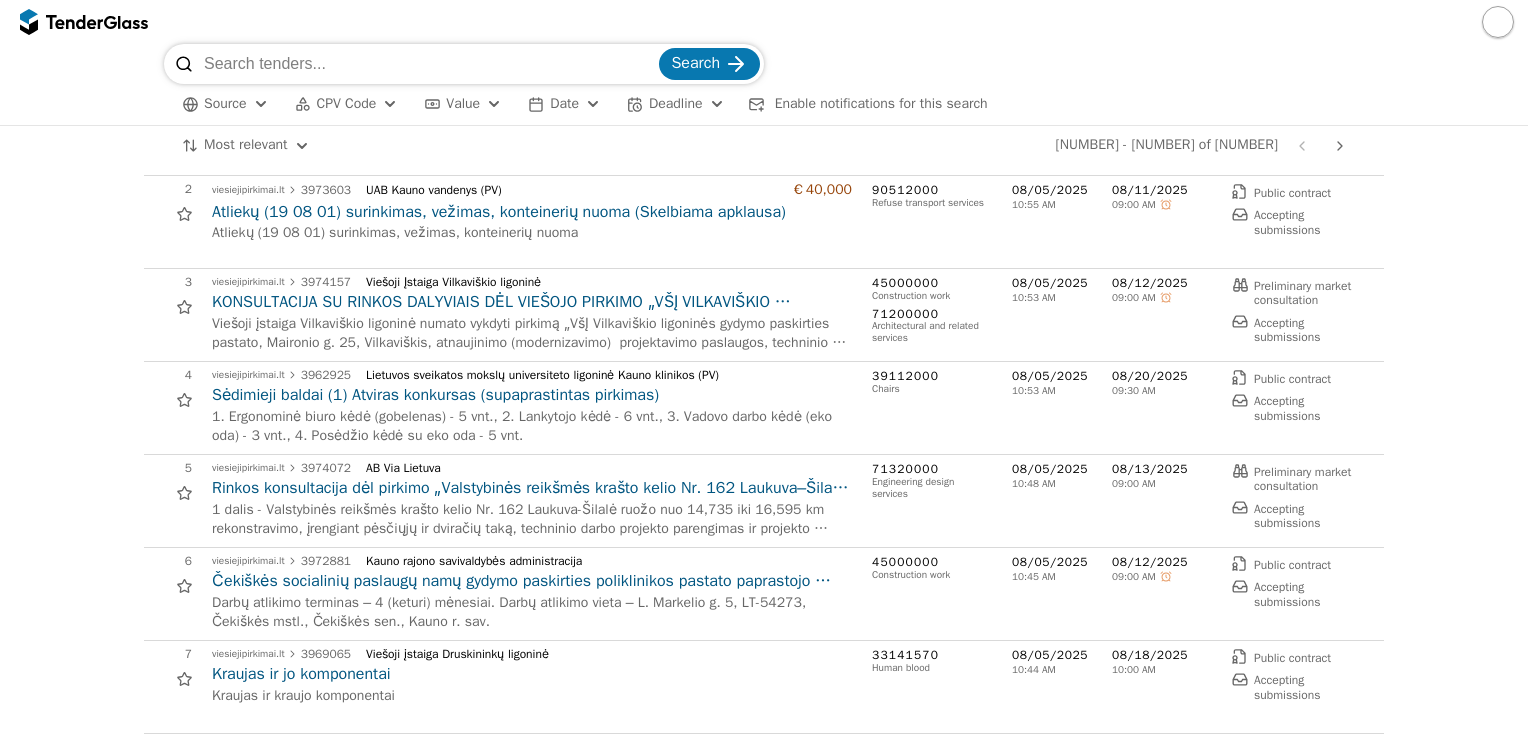 scroll, scrollTop: 0, scrollLeft: 0, axis: both 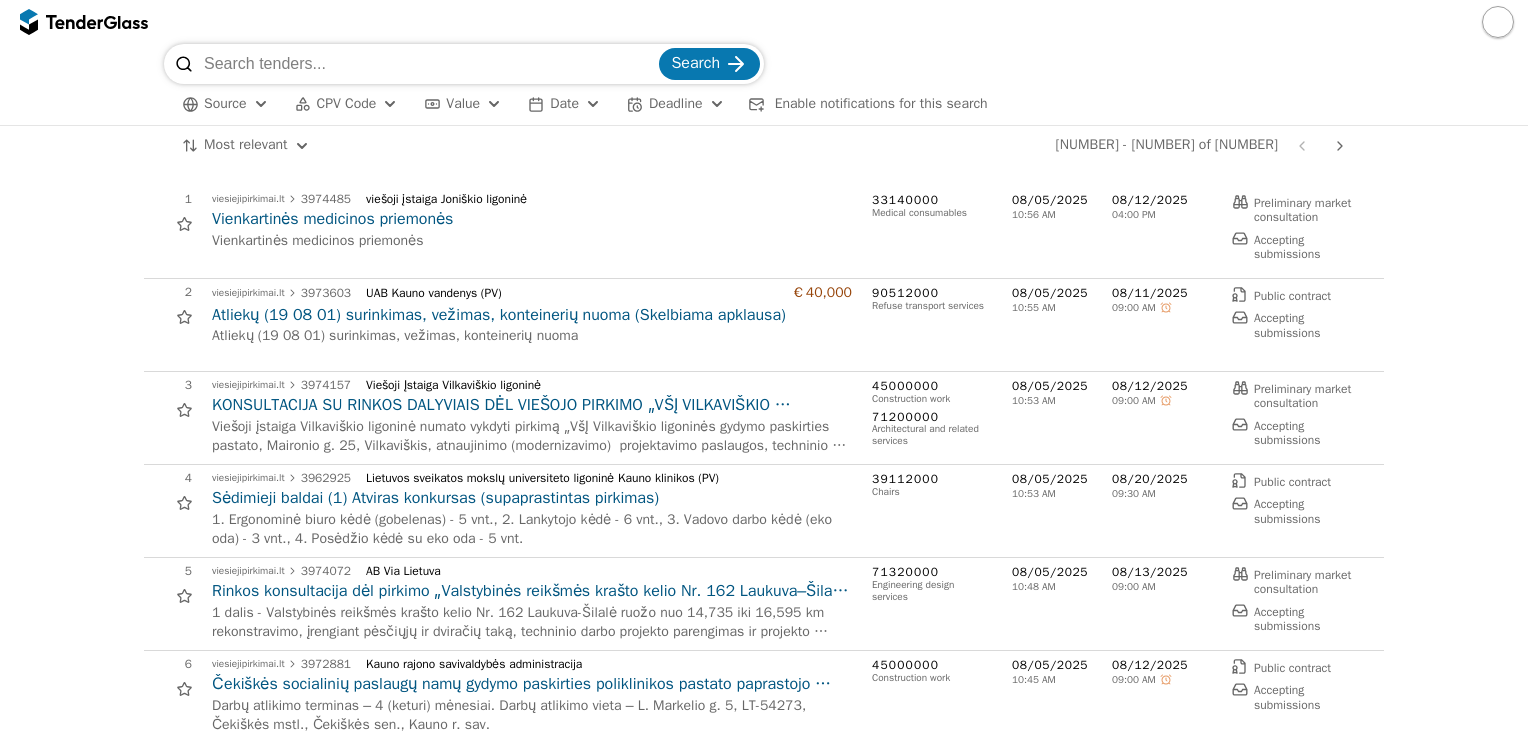 click on "viesiejipirkimai.lt [NUMBER] viešoji įstaiga [CITY] ligoninė [PRODUCT] [PRODUCT] [NUMBER] [PRODUCT_CATEGORY] [DATE] [TIME] [AM/PM] [DATE] [TIME] [AM/PM] Preliminary market consultation Accepting submissions 1 viesiejipirkimai.lt [NUMBER] viešoji įstaiga [CITY] ligoninė [PRODUCT] [PRODUCT] [DATE] Preliminary market consultation Accepting submissions [DATE] 2 viesiejipirkimai.lt [NUMBER] UAB [CITY] vandenys (PV) €[NUMBER] Atliekų ([NUMBER]) surinkimas, vežimas, konteinerių nuoma (Skelbiama apklausa) Atliekų ([NUMBER]) surinkimas, vežimas, konteinerių nuoma [NUMBER] [PRODUCT_CATEGORY] [DATE] [TIME] [AM/PM] [DATE] [TIME] [AM/PM] Public contract Accepting submissions 2 viesiejipirkimai.lt [NUMBER] UAB [CITY] vandenys (PV) €[NUMBER] Atliekų ([NUMBER]) surinkimas, vežimas, konteinerių nuoma (Skelbiama apklausa) Atliekų ([NUMBER]) surinkimas, vežimas, konteinerių nuoma [DATE] [DATE]" at bounding box center [764, 4836] 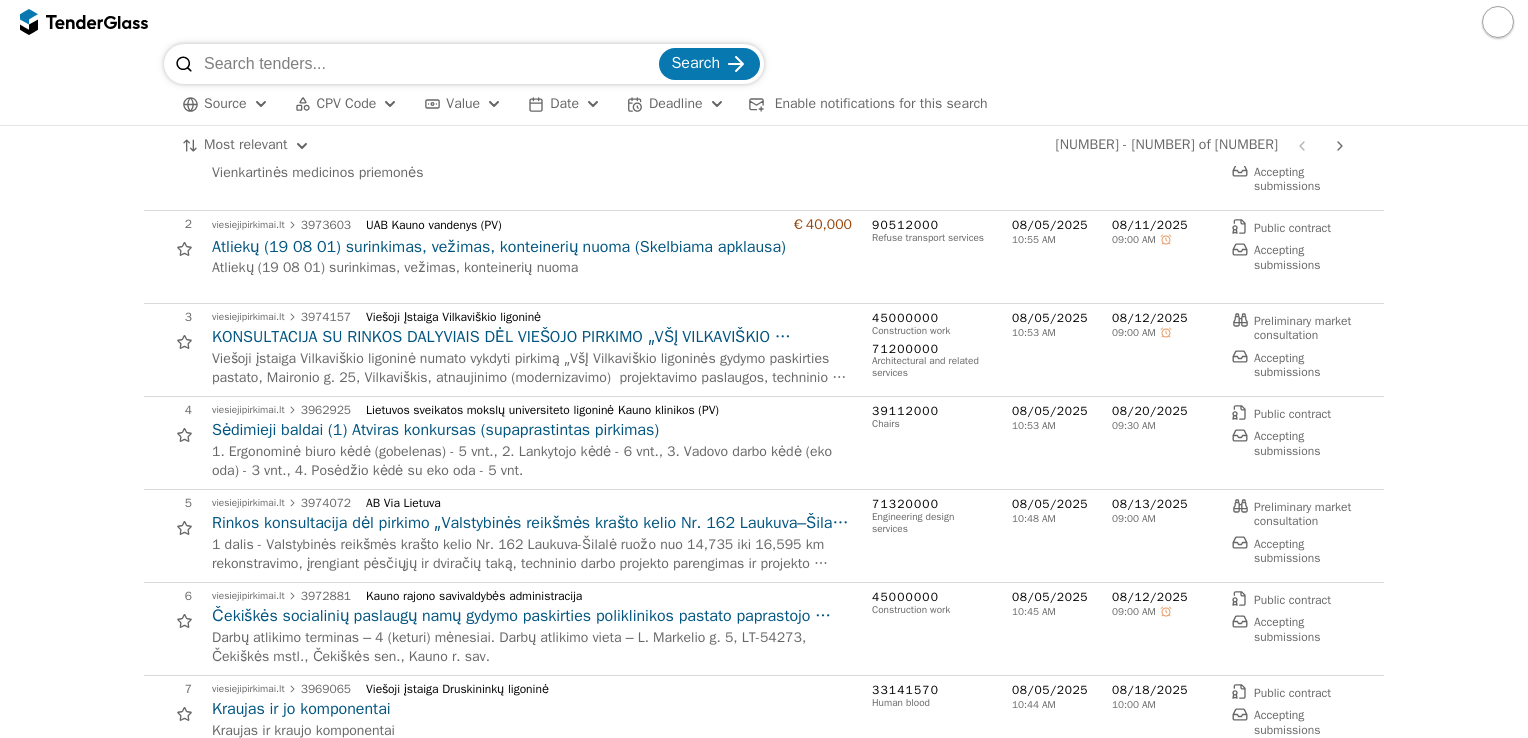scroll, scrollTop: 0, scrollLeft: 0, axis: both 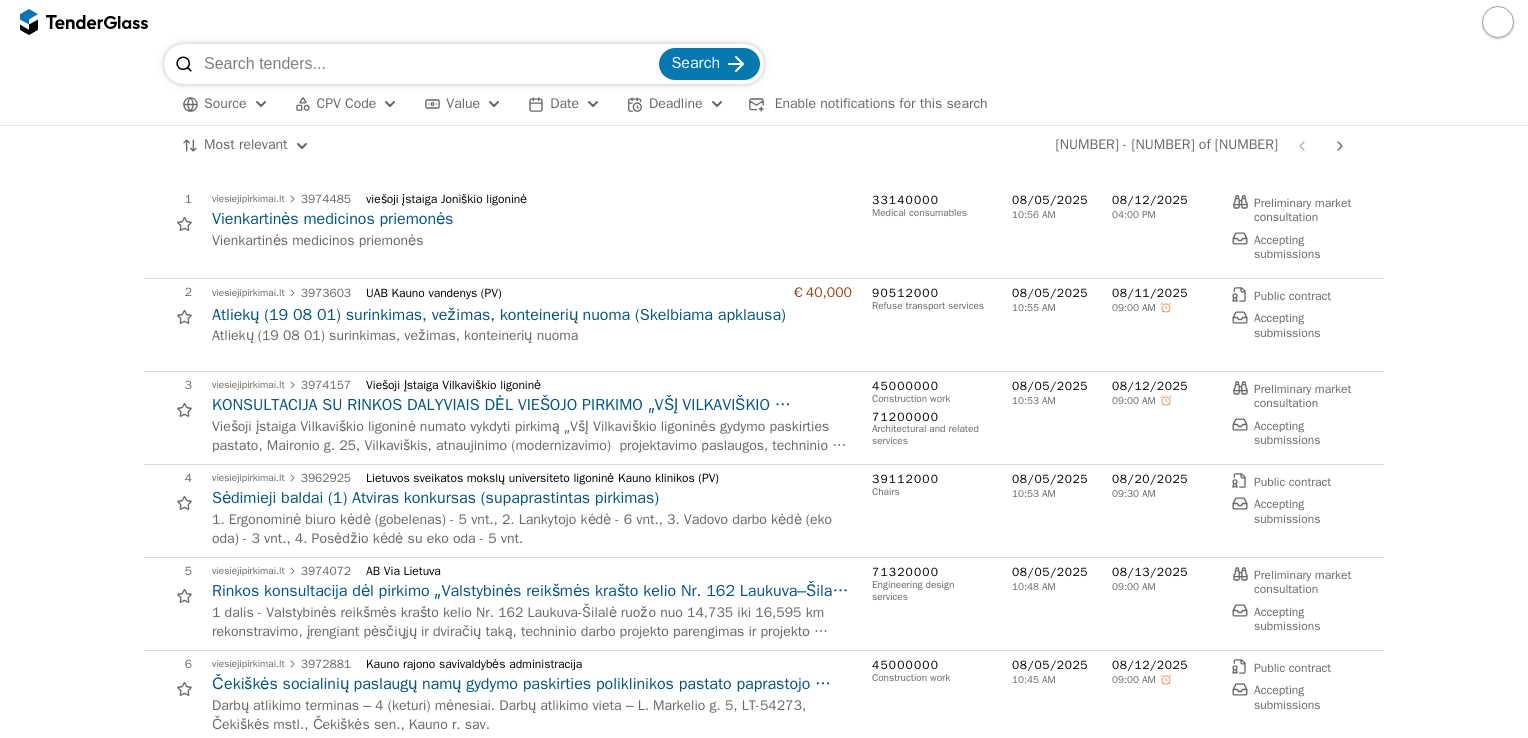click at bounding box center [429, 64] 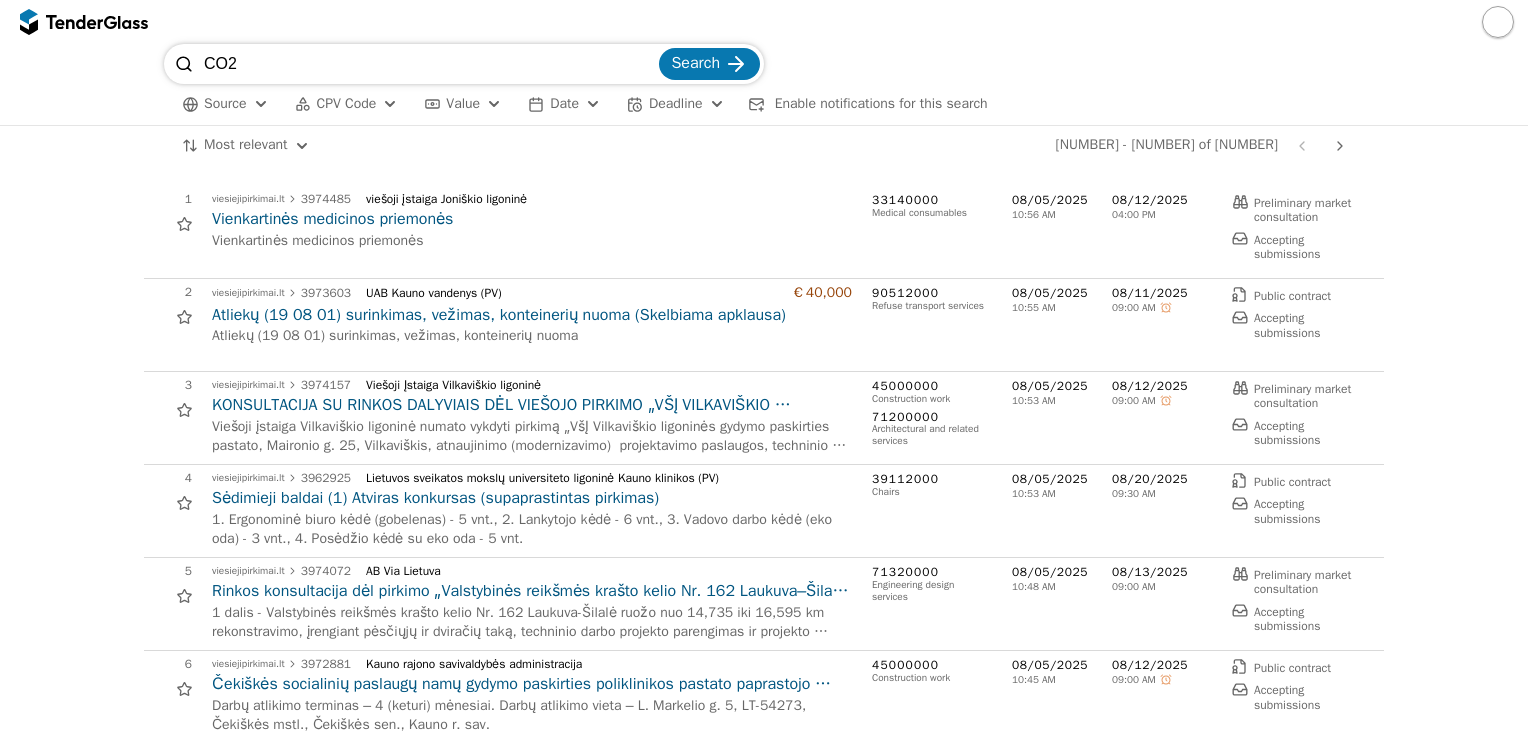 type on "CO2" 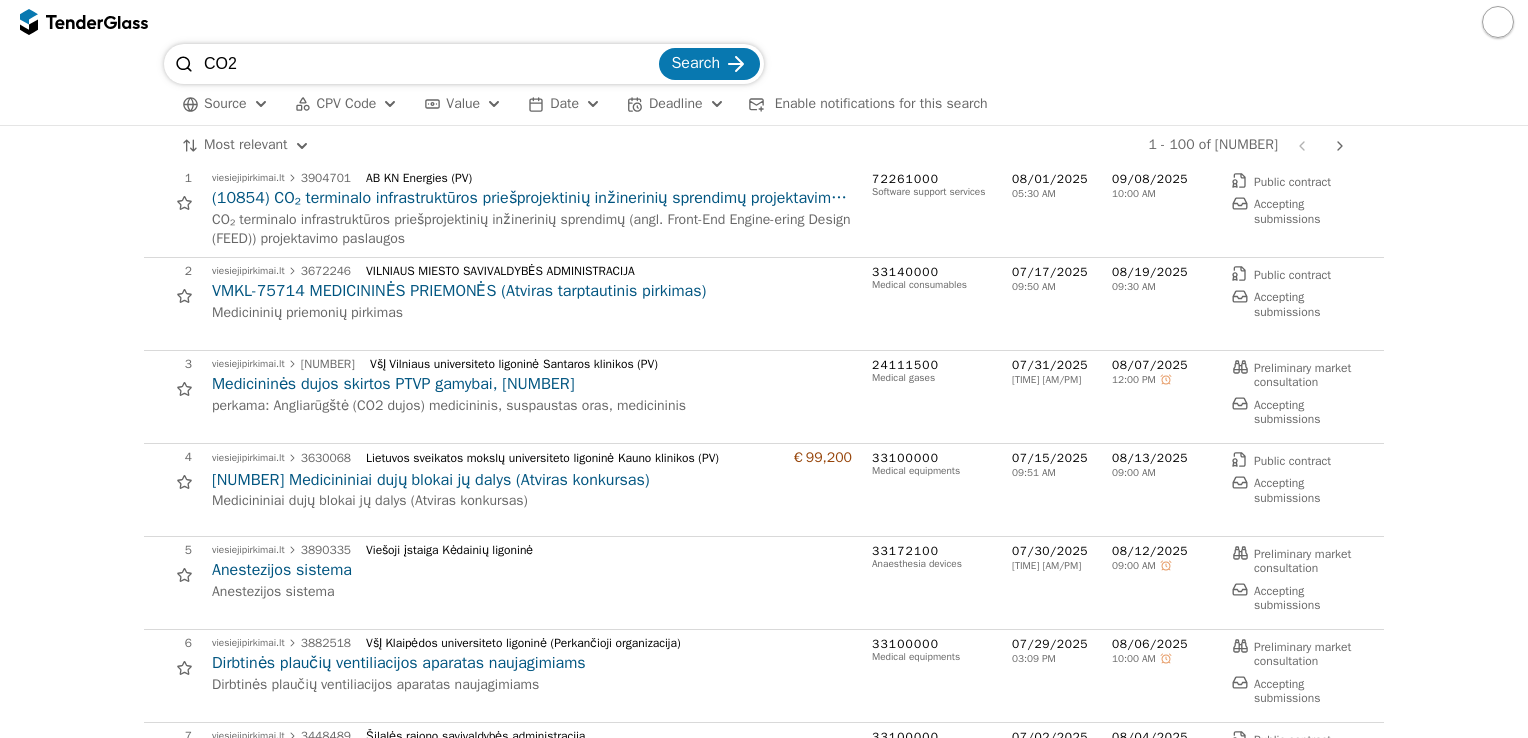 scroll, scrollTop: 0, scrollLeft: 0, axis: both 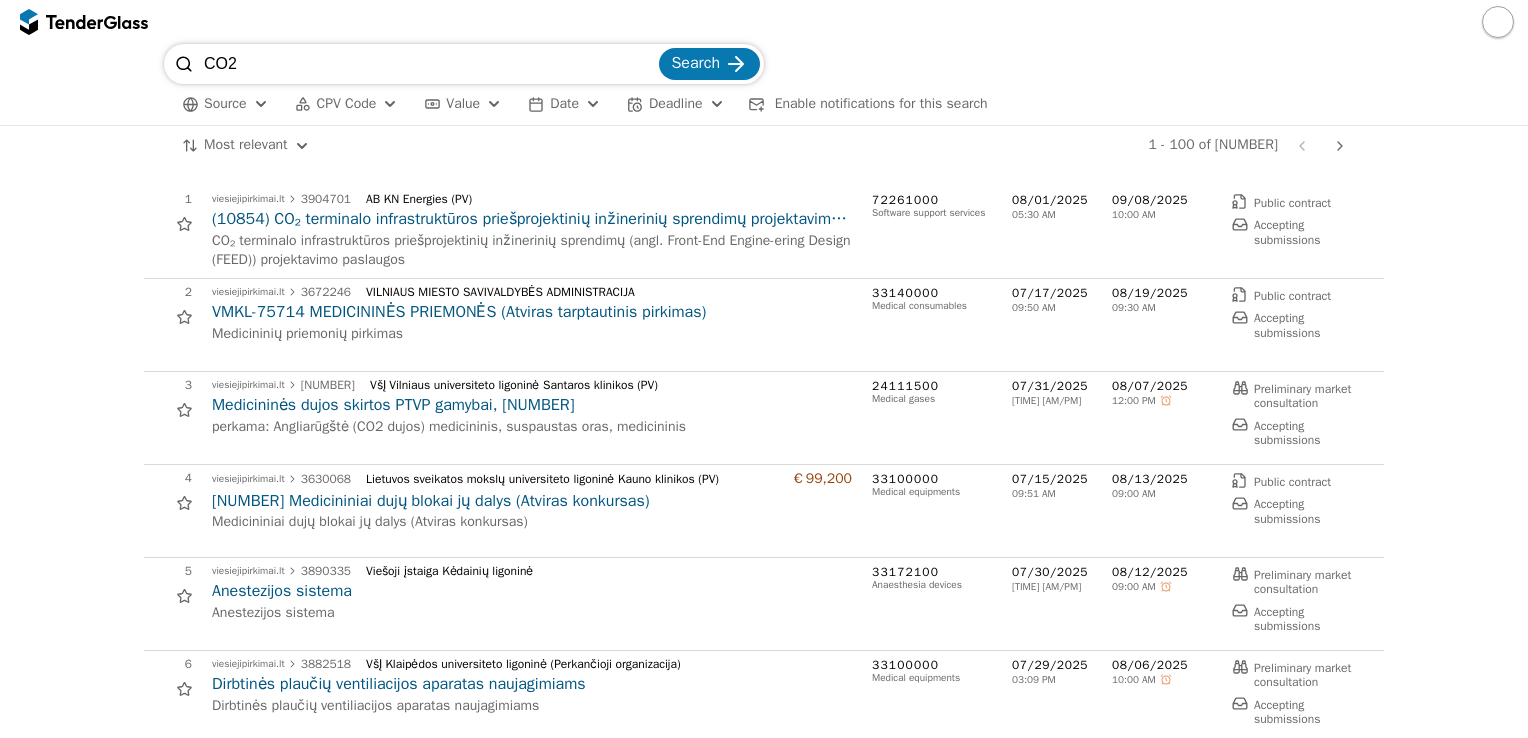 click on "CO2" at bounding box center [429, 64] 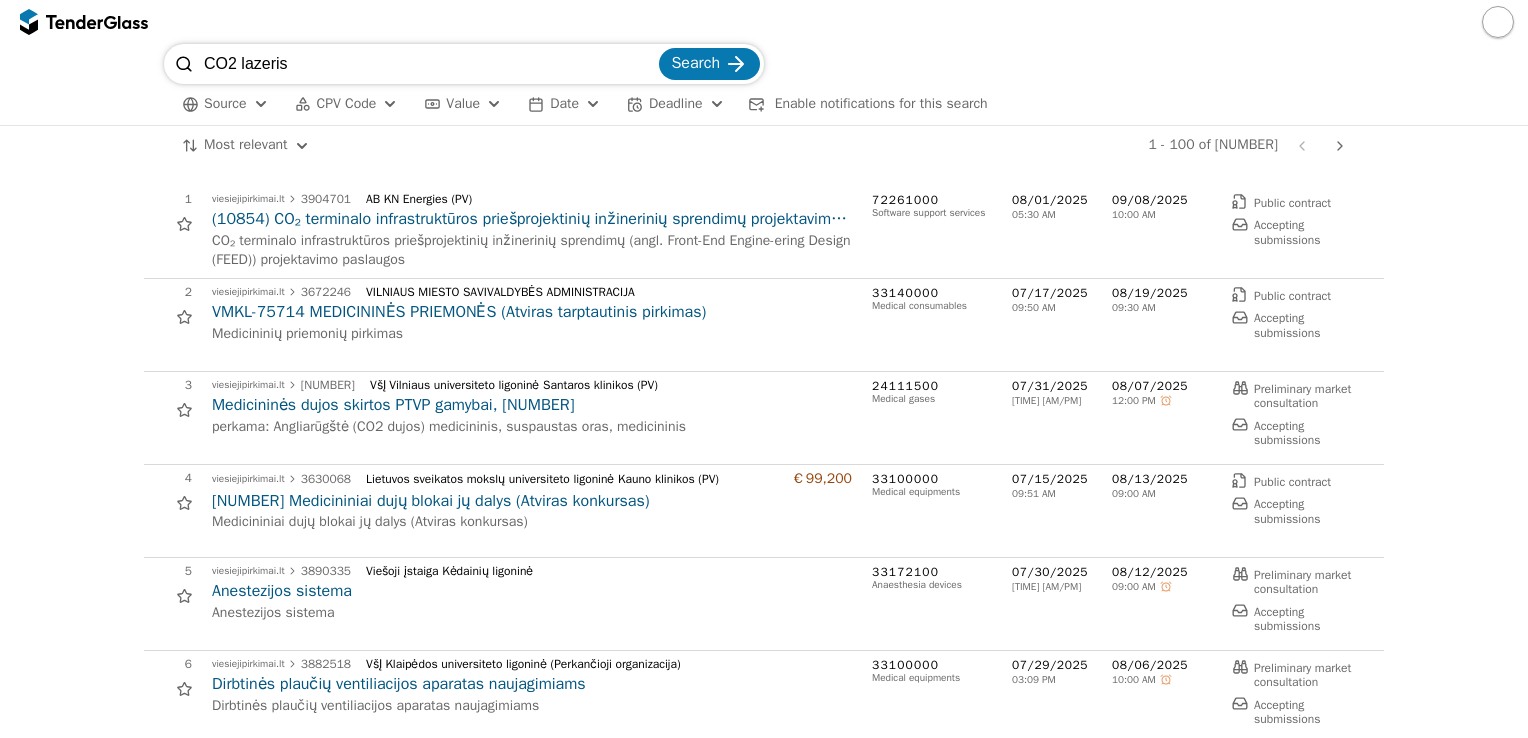 type on "CO2 lazeris" 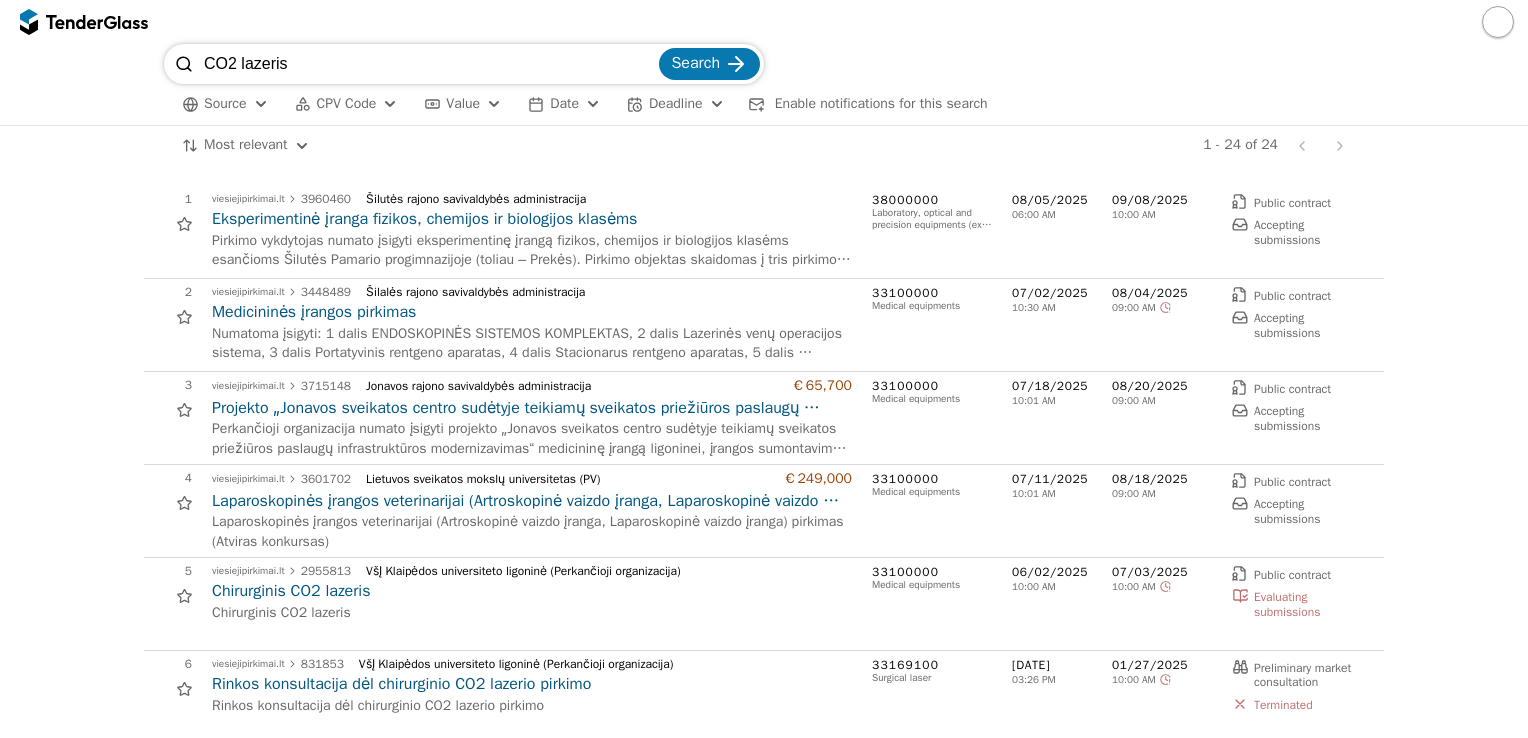 click at bounding box center (183, 596) 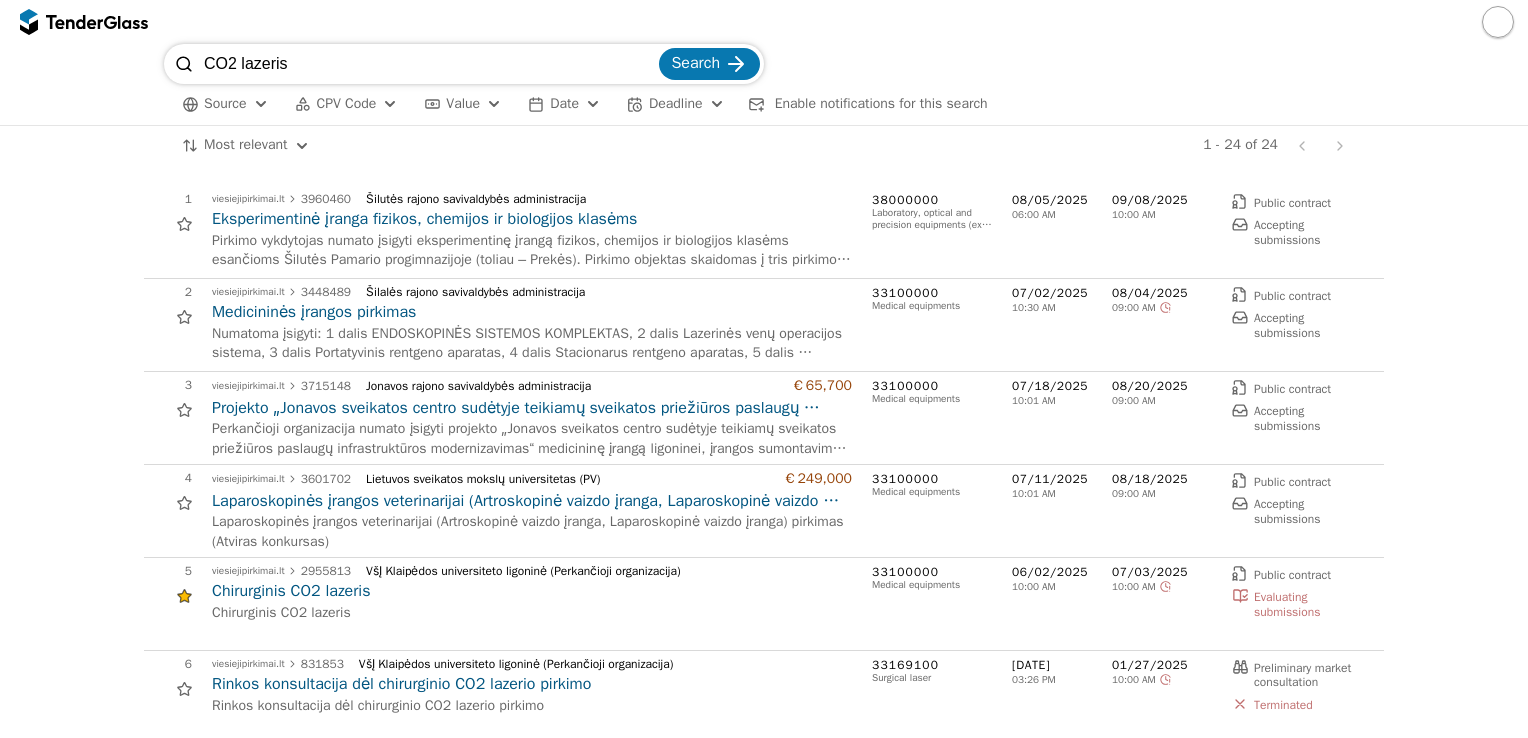 click on "Chirurginis CO2 lazeris" at bounding box center (532, 591) 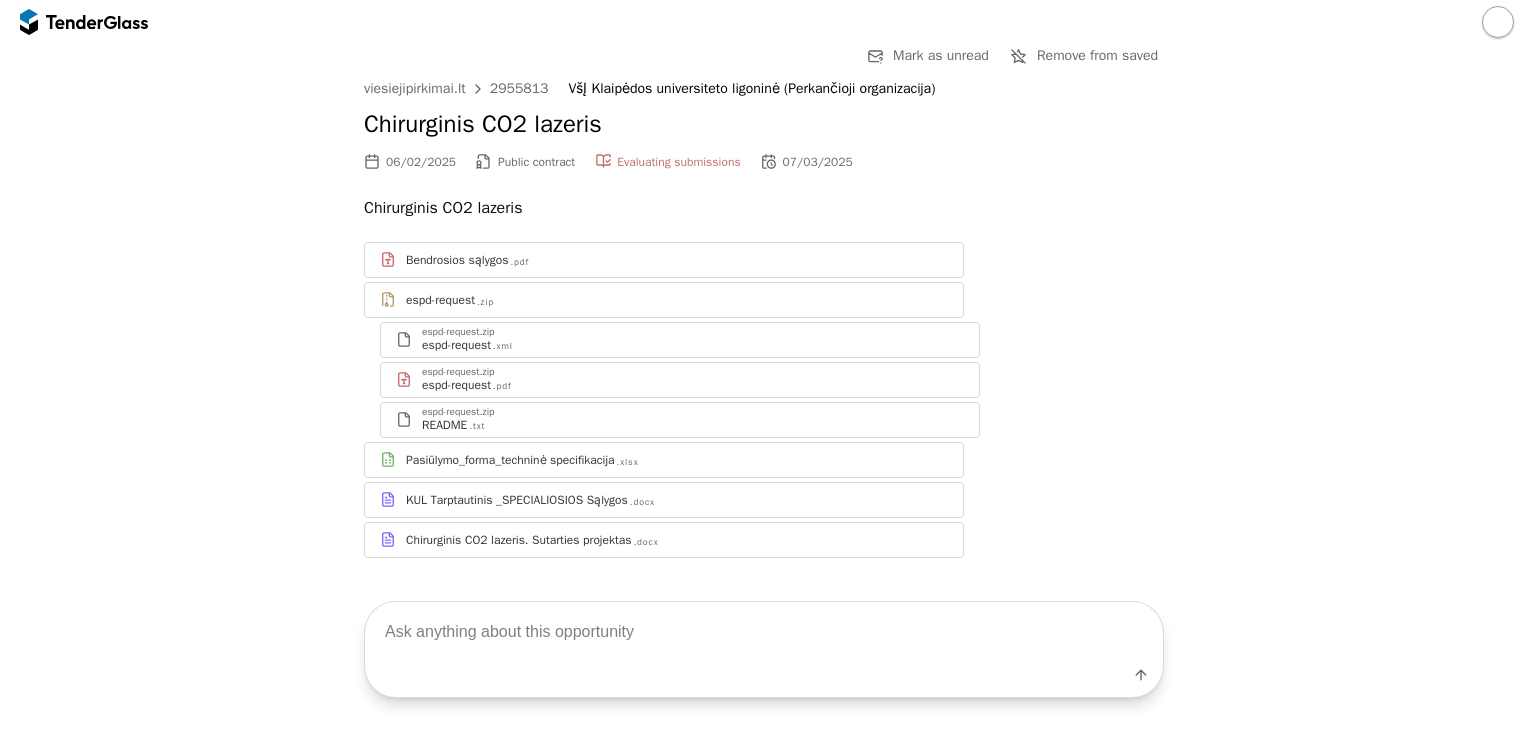 click on "Bendrosios sąlygos" at bounding box center [457, 260] 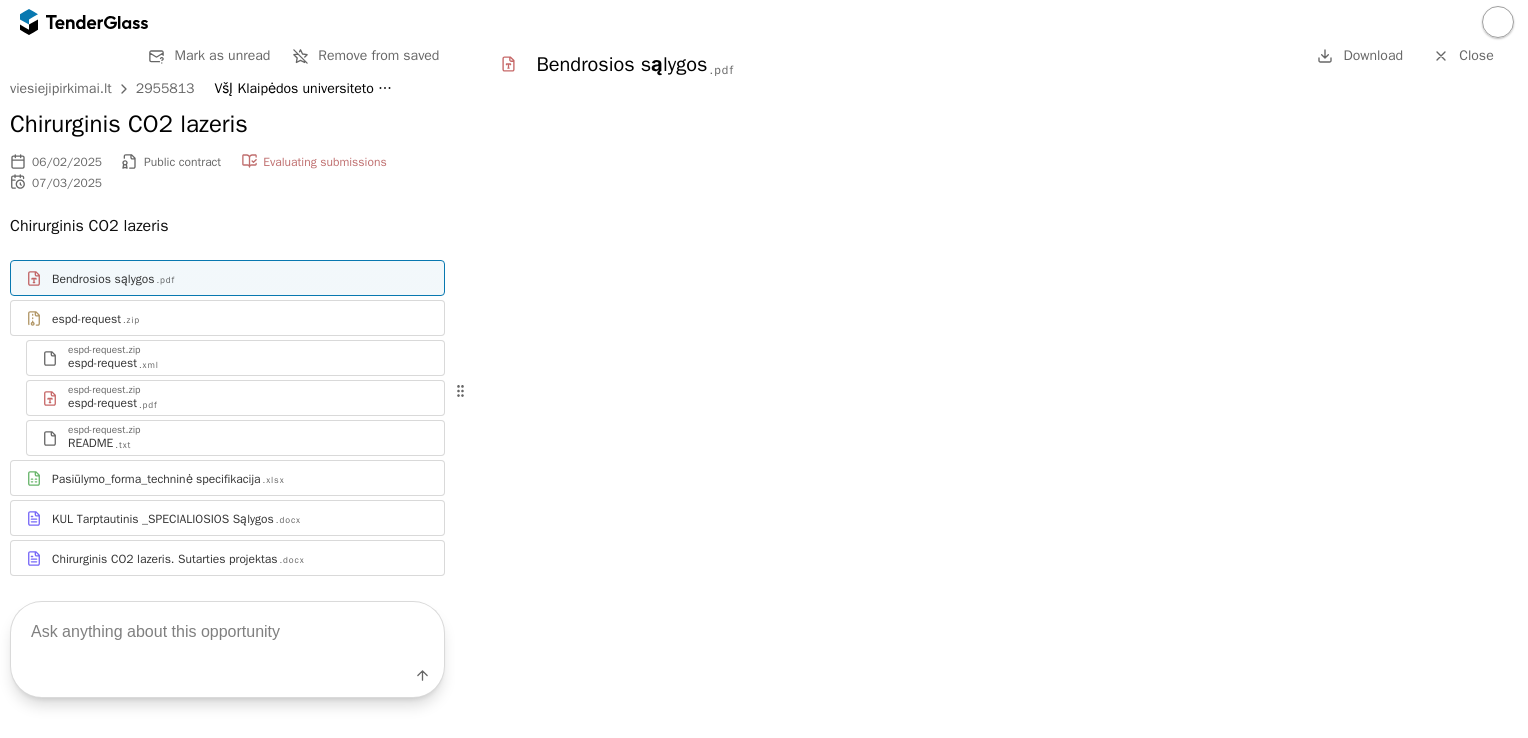 click on "espd-request" at bounding box center [102, 363] 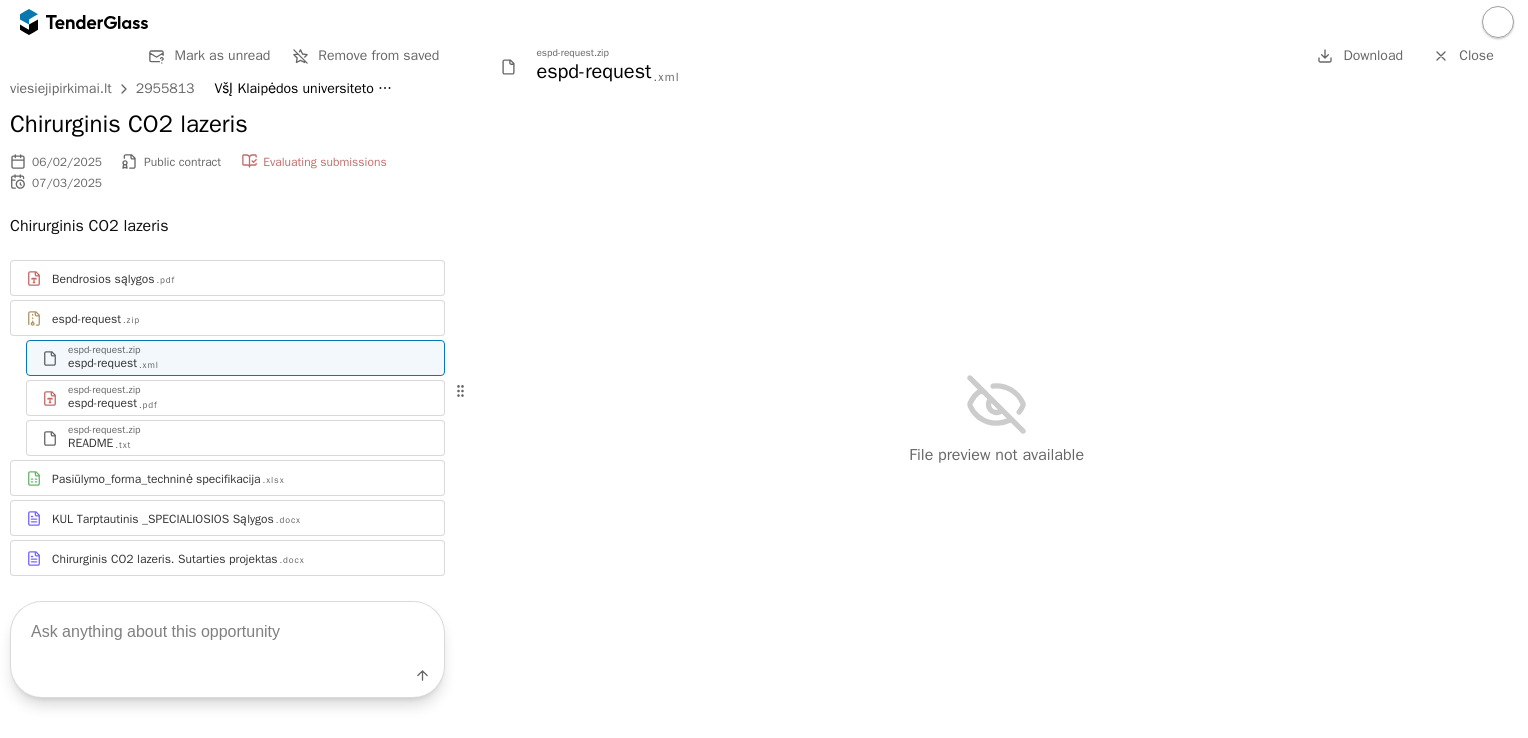 click on "KUL Tarptautinis _SPECIALIOSIOS Sąlygos" at bounding box center (163, 519) 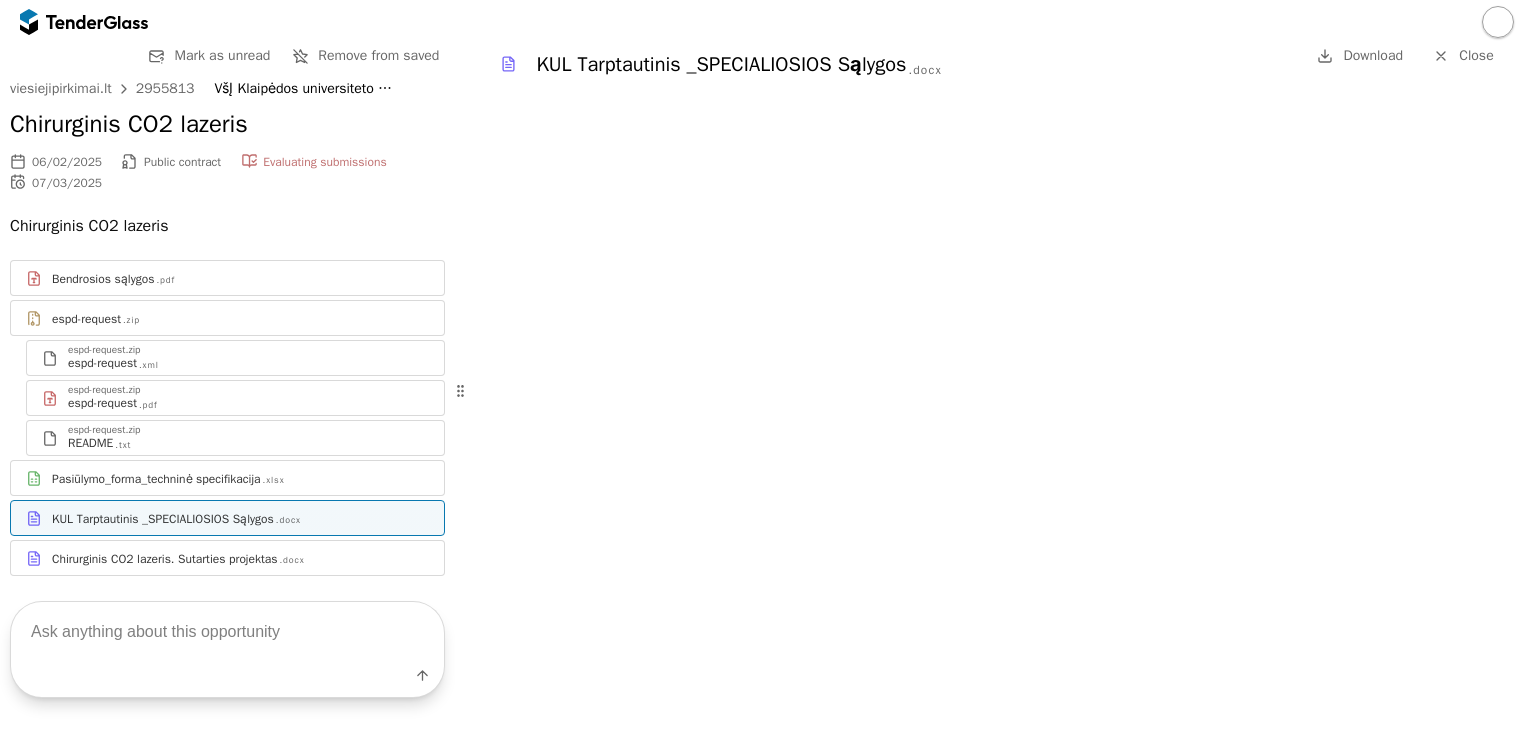 click on "Chirurginis CO2 lazeris. Sutarties projektas" at bounding box center (165, 559) 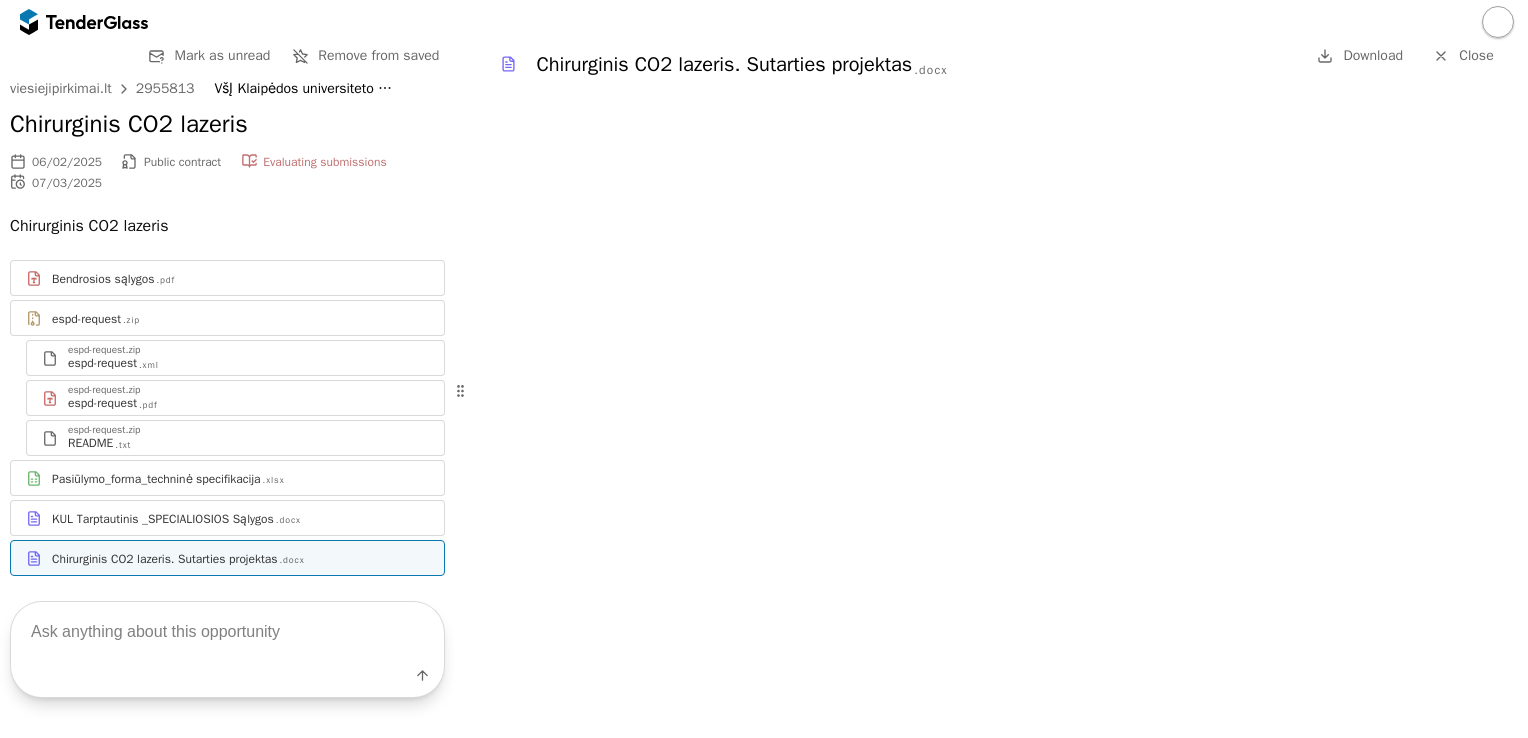 click at bounding box center (50, 438) 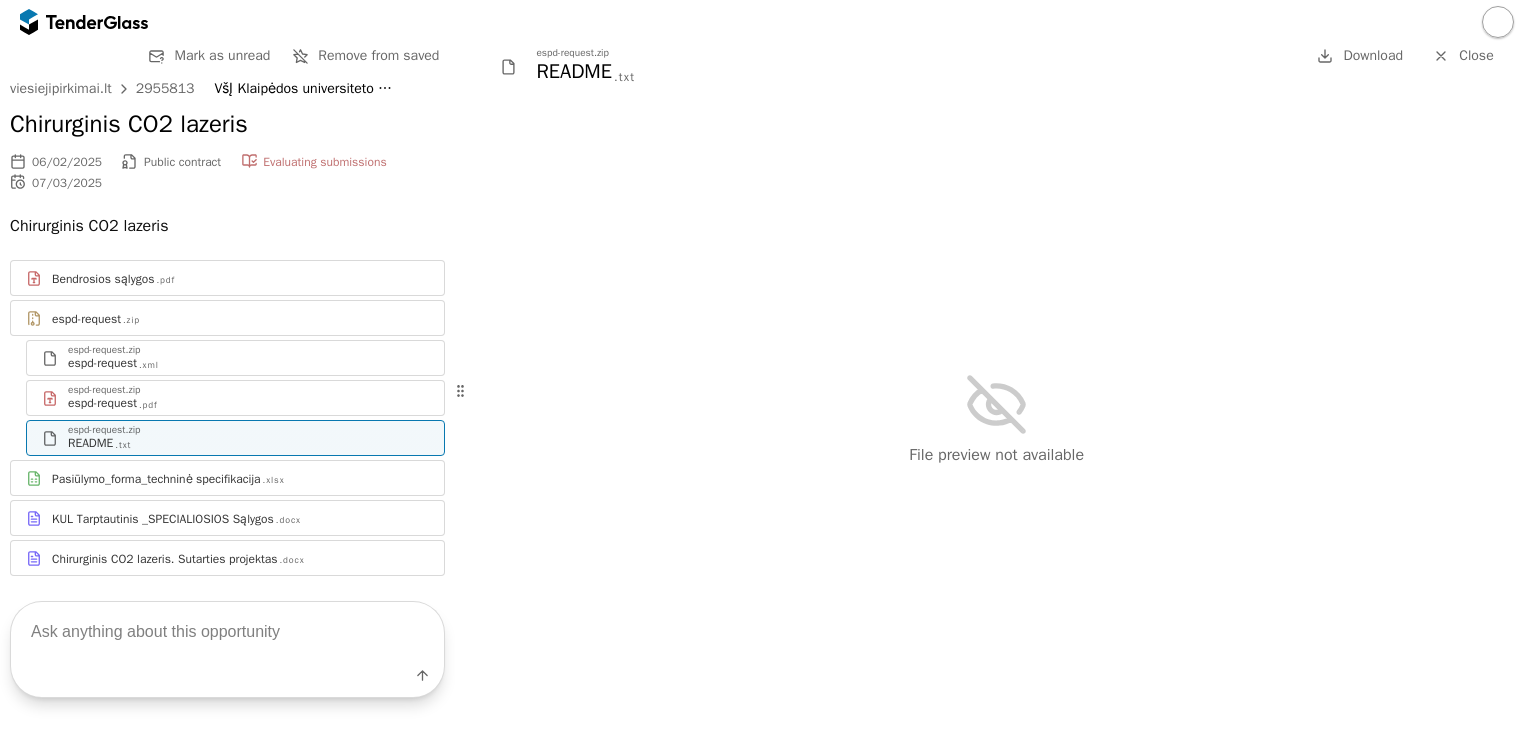 click at bounding box center (240, 510) 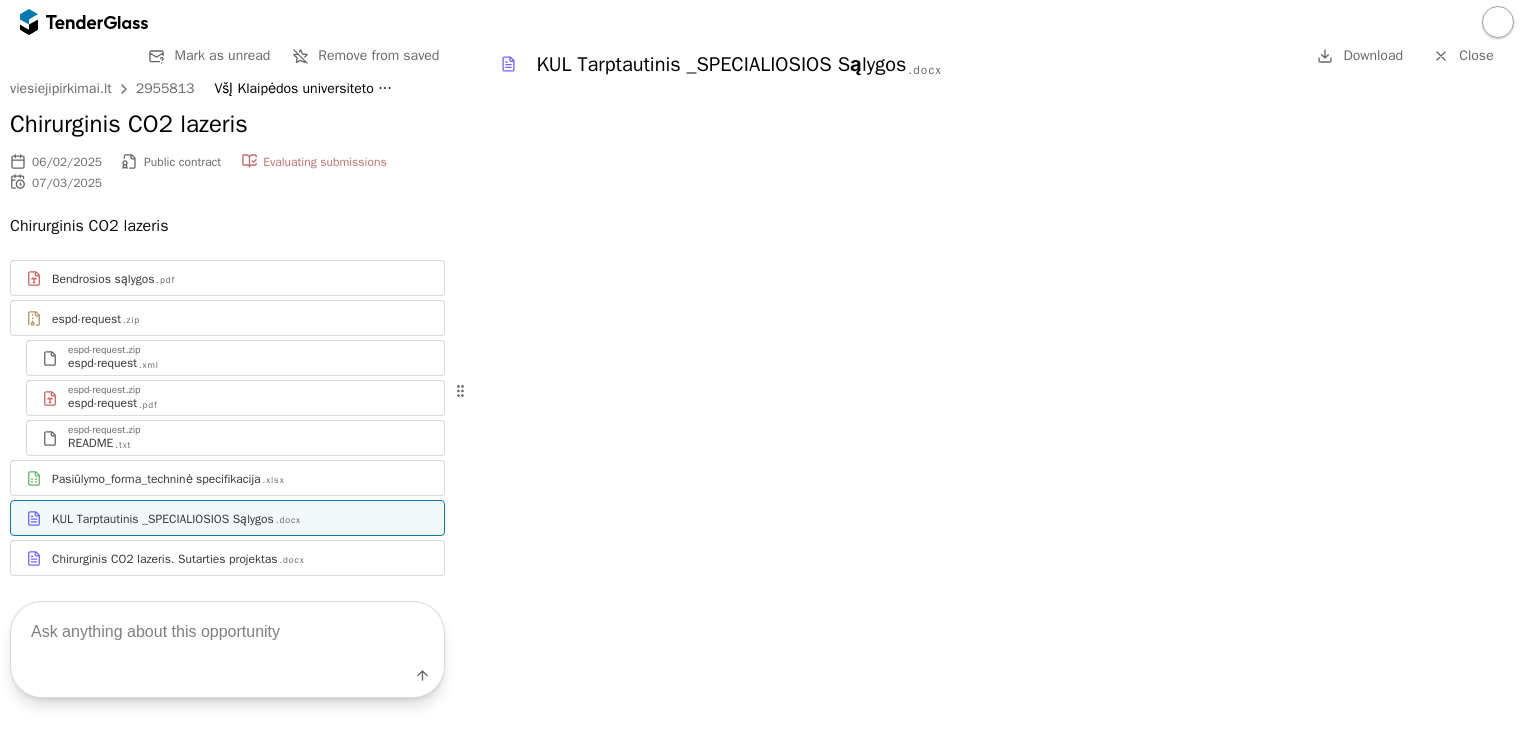 click at bounding box center (227, 631) 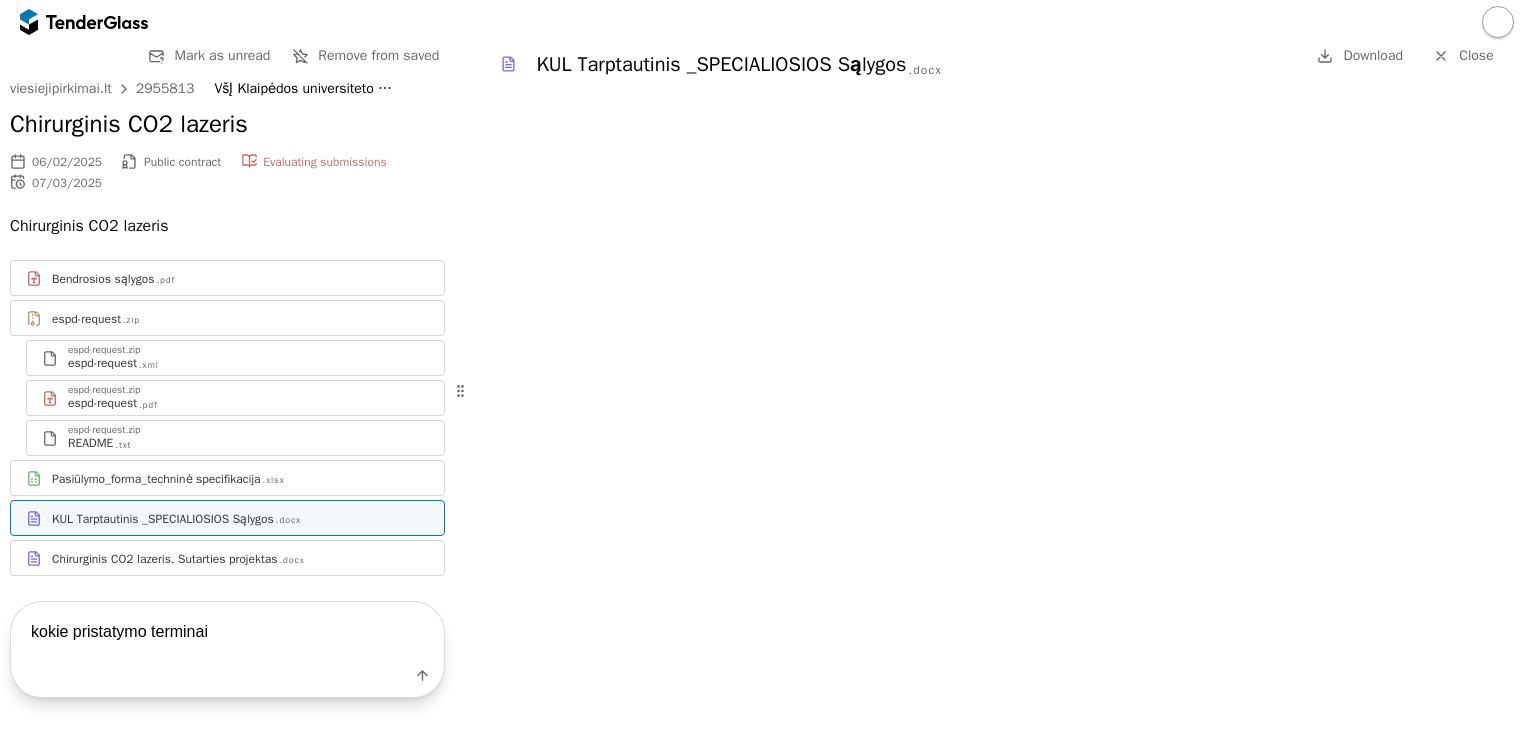 type on "kokie pristatymo terminai ?" 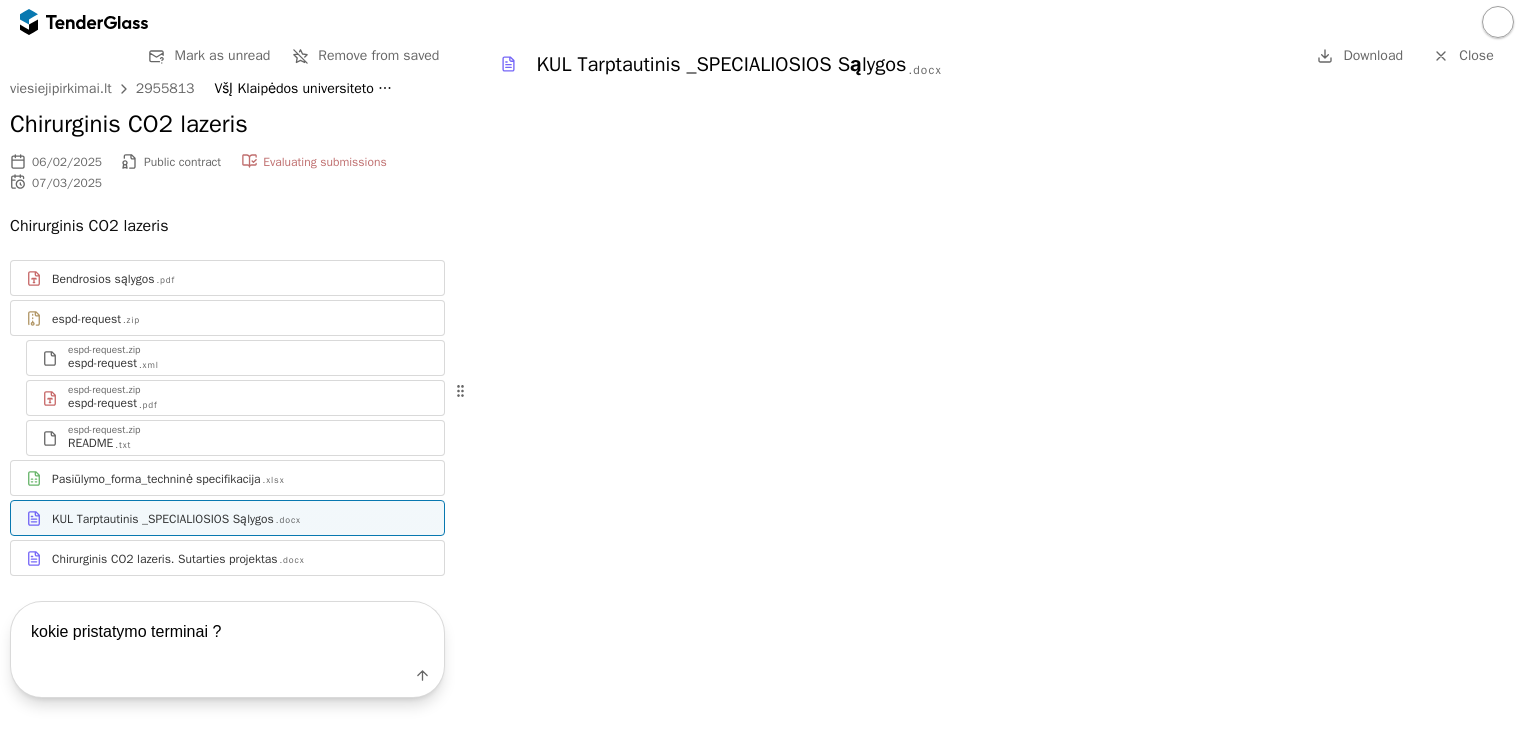 type 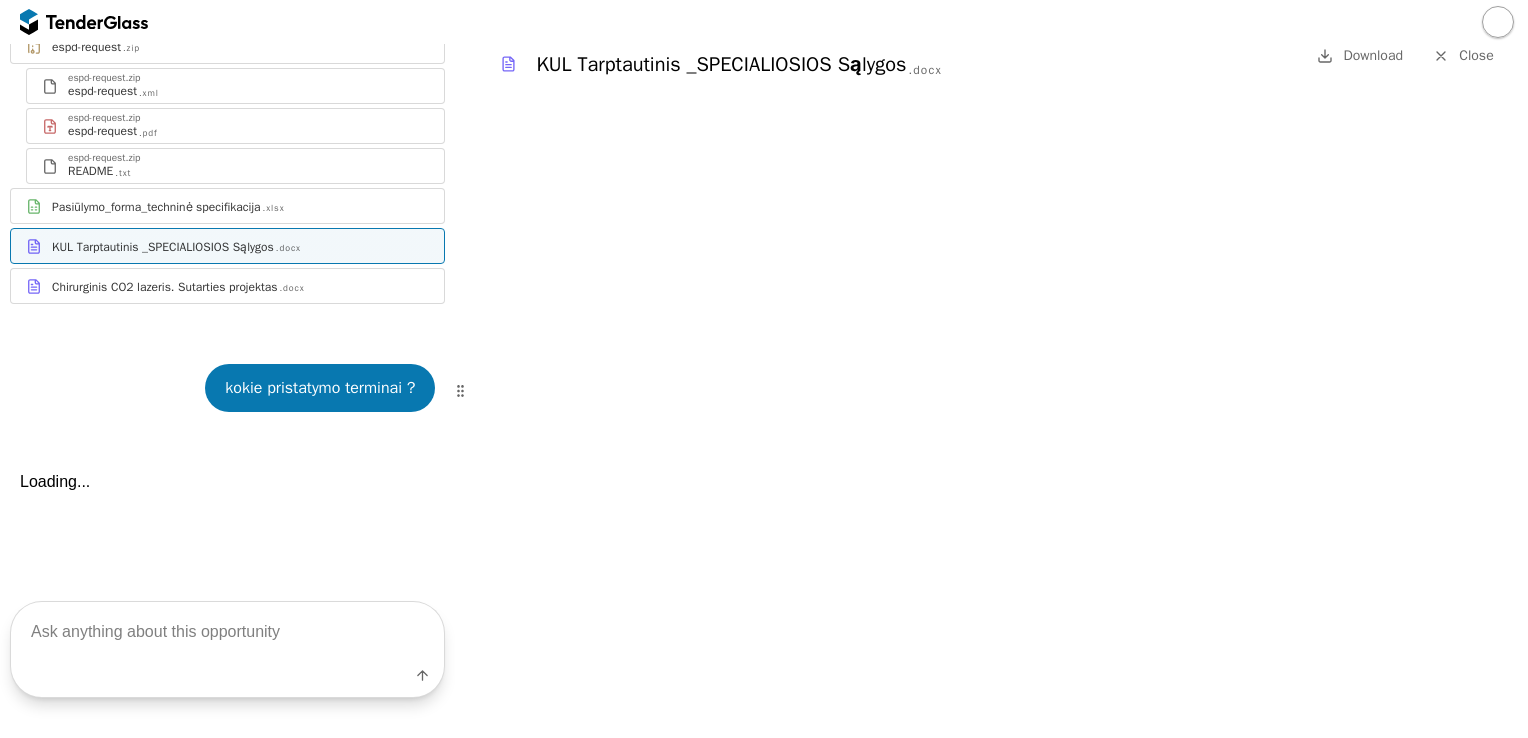 scroll, scrollTop: 559, scrollLeft: 0, axis: vertical 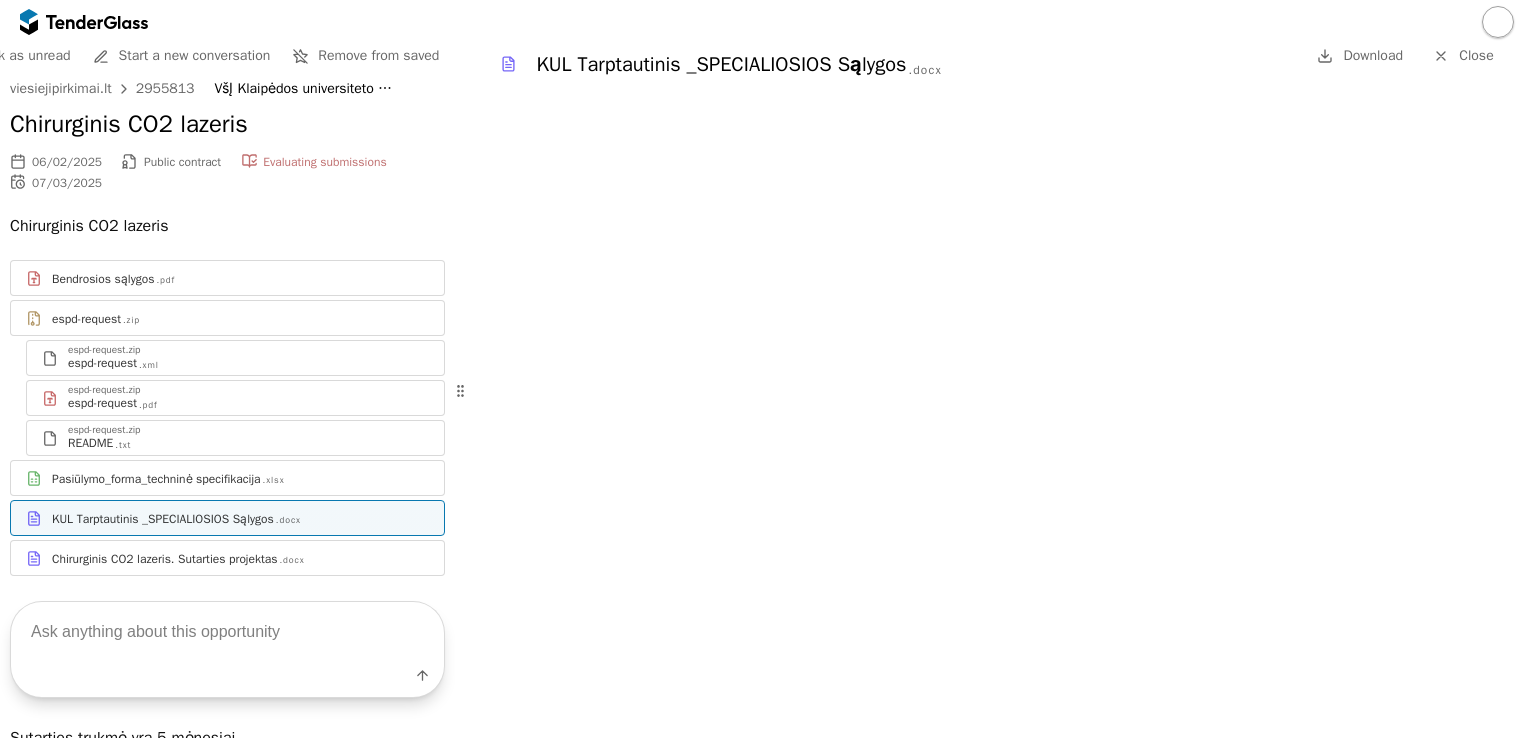 click on "Chirurginis CO2 lazeris. Sutarties projektas" at bounding box center [165, 559] 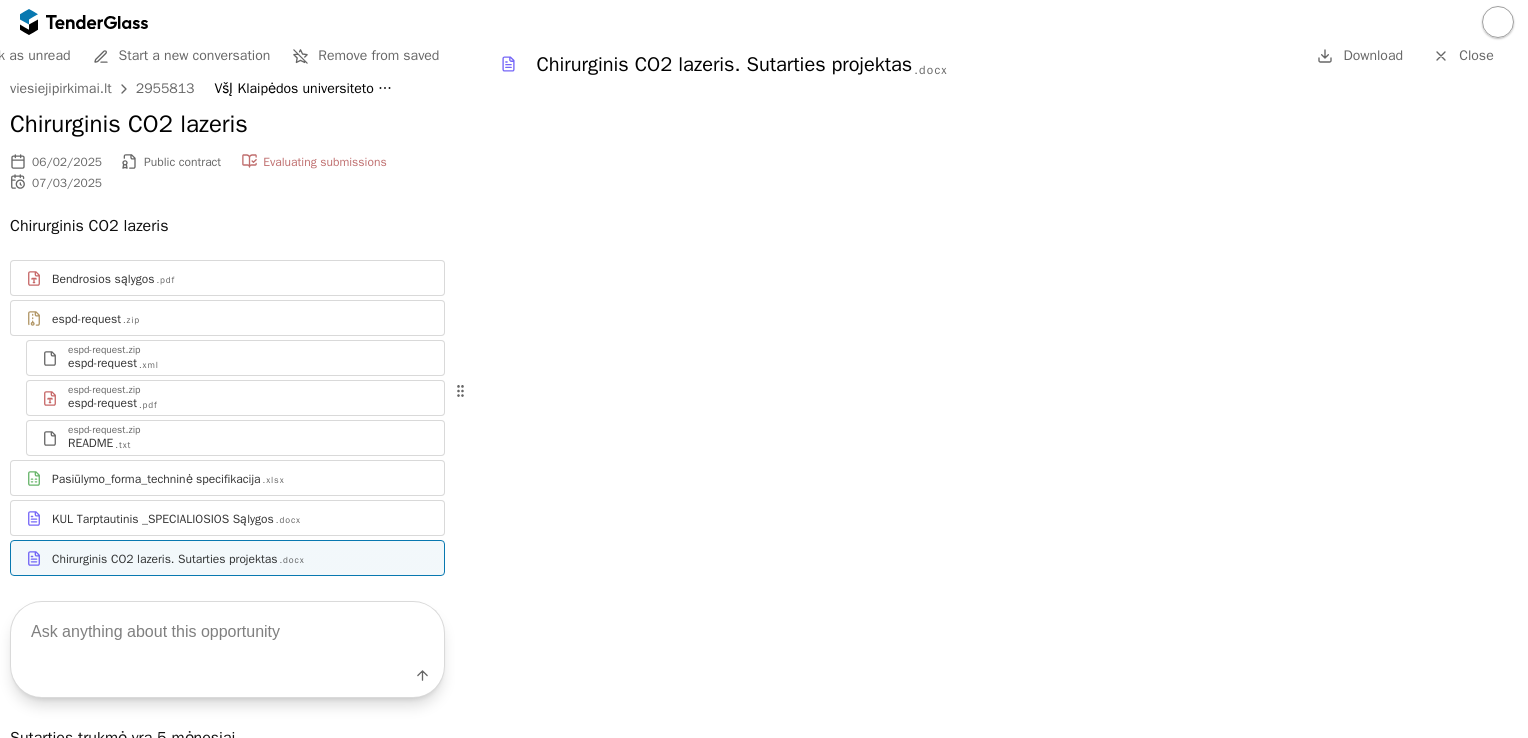 click on "Bendrosios sąlygos" at bounding box center (103, 279) 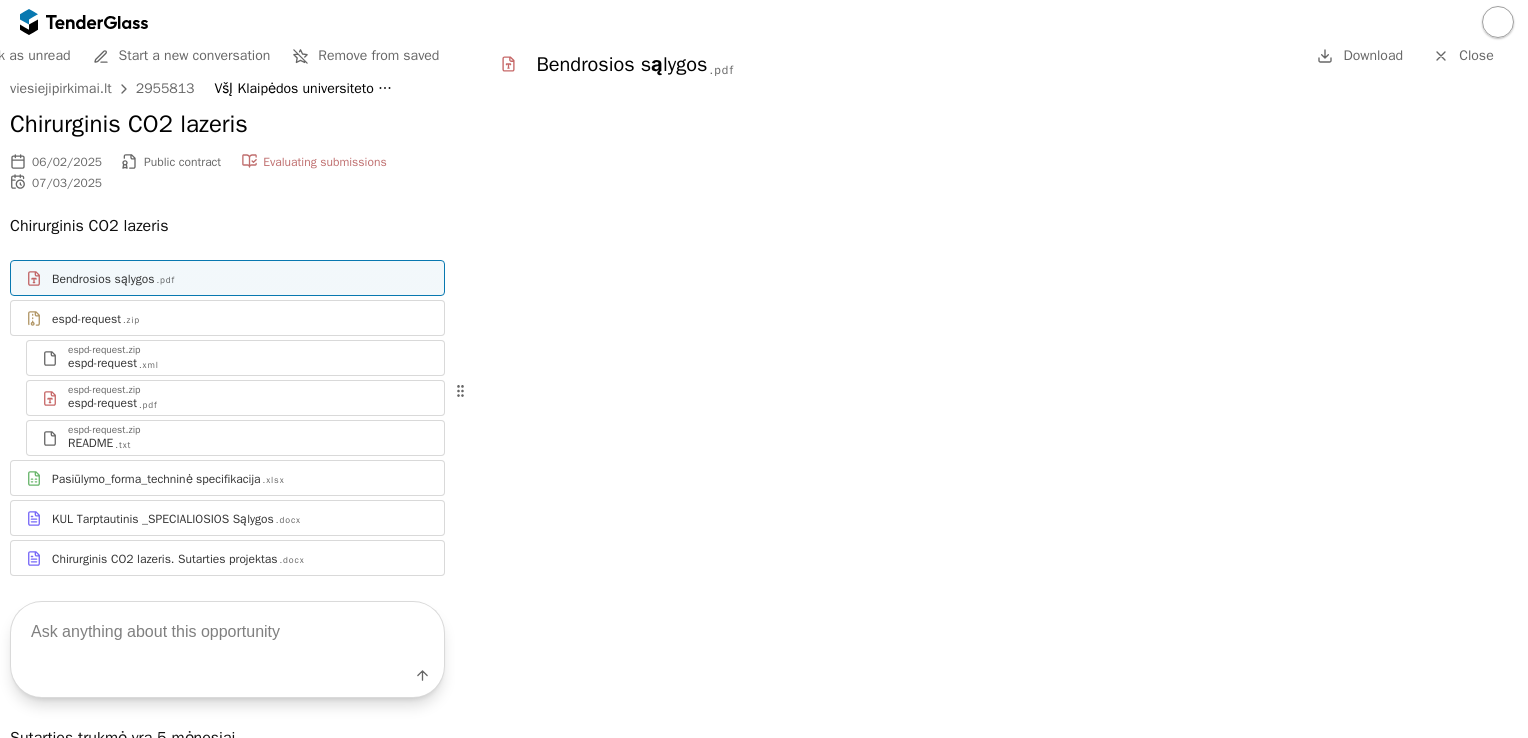click on "Close" at bounding box center [1476, 55] 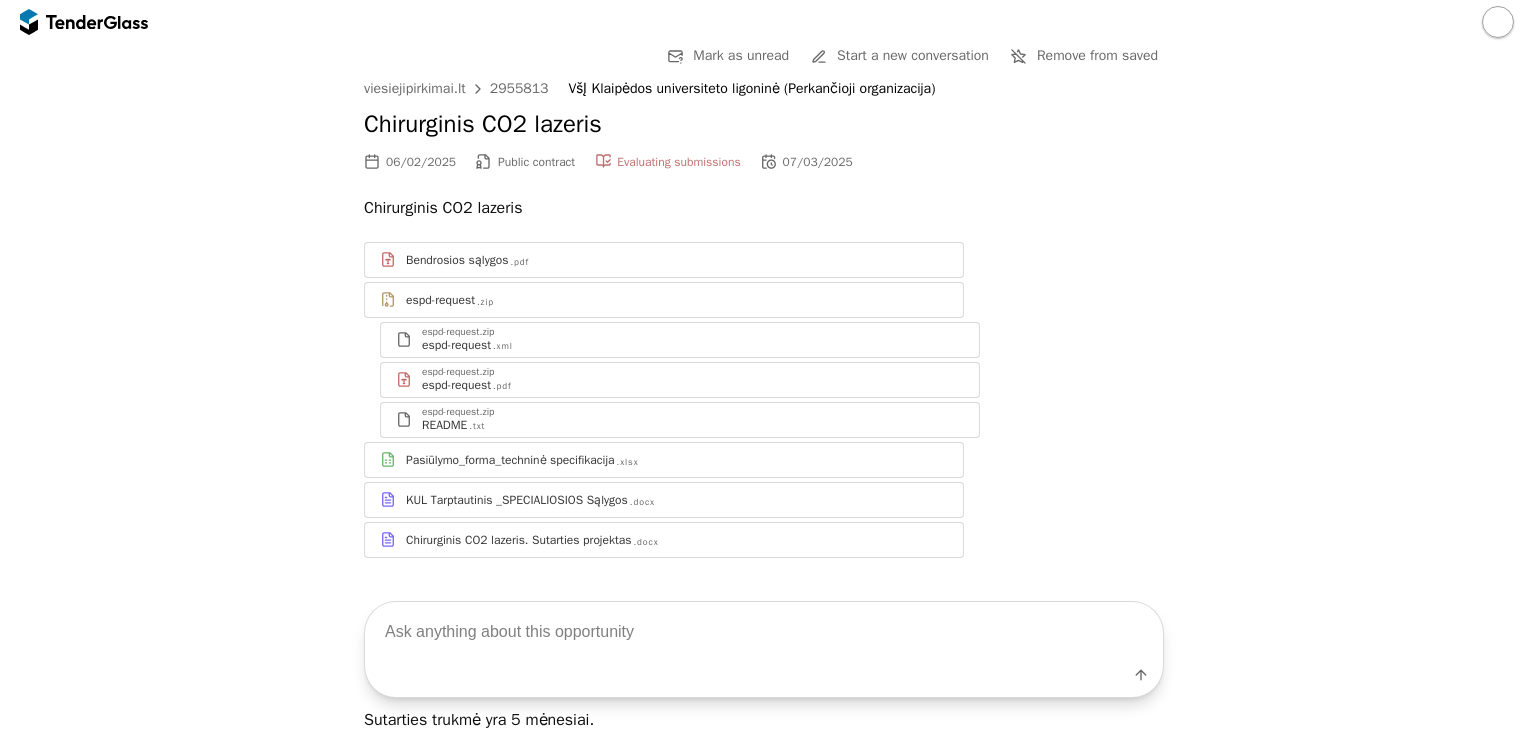 drag, startPoint x: 169, startPoint y: 150, endPoint x: 518, endPoint y: 28, distance: 369.70935 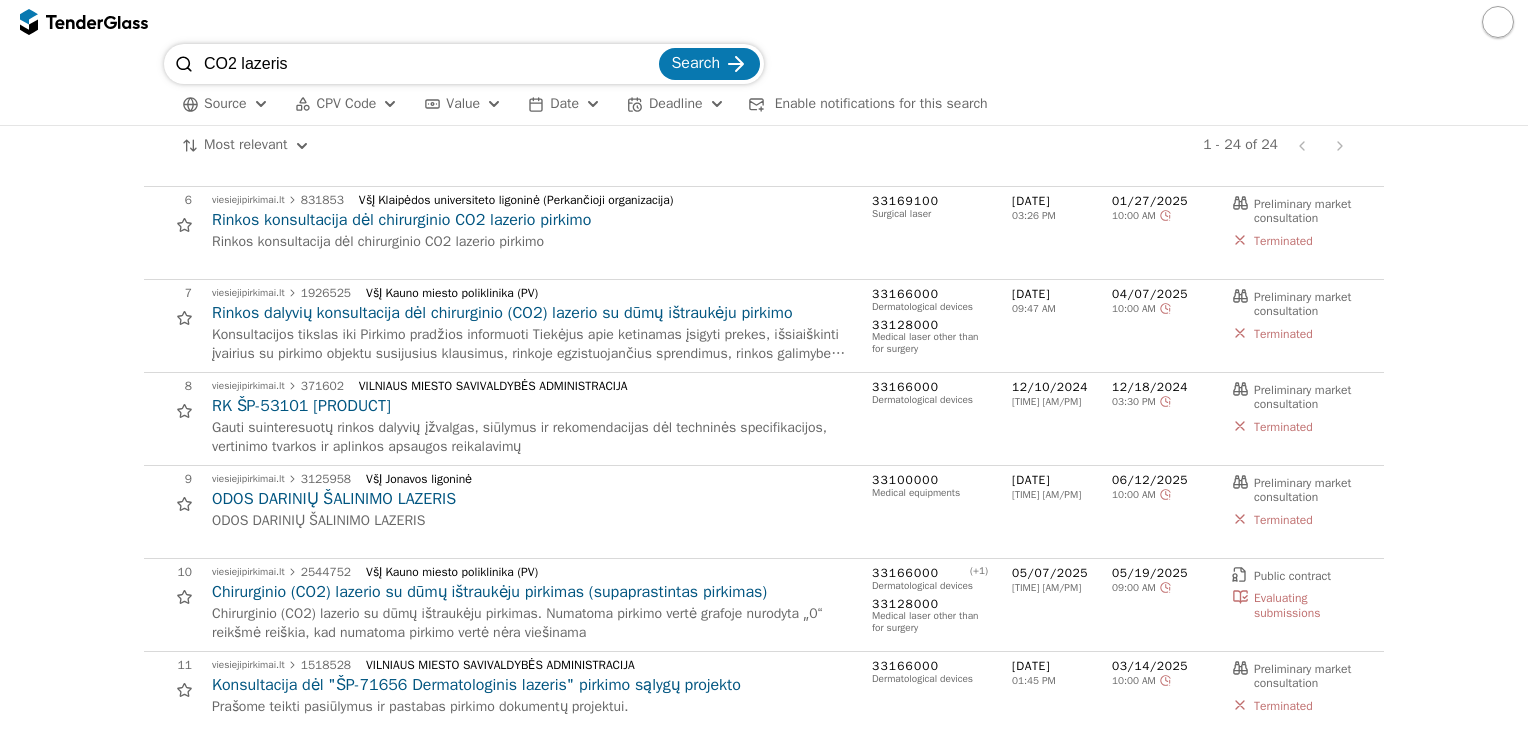 scroll, scrollTop: 0, scrollLeft: 0, axis: both 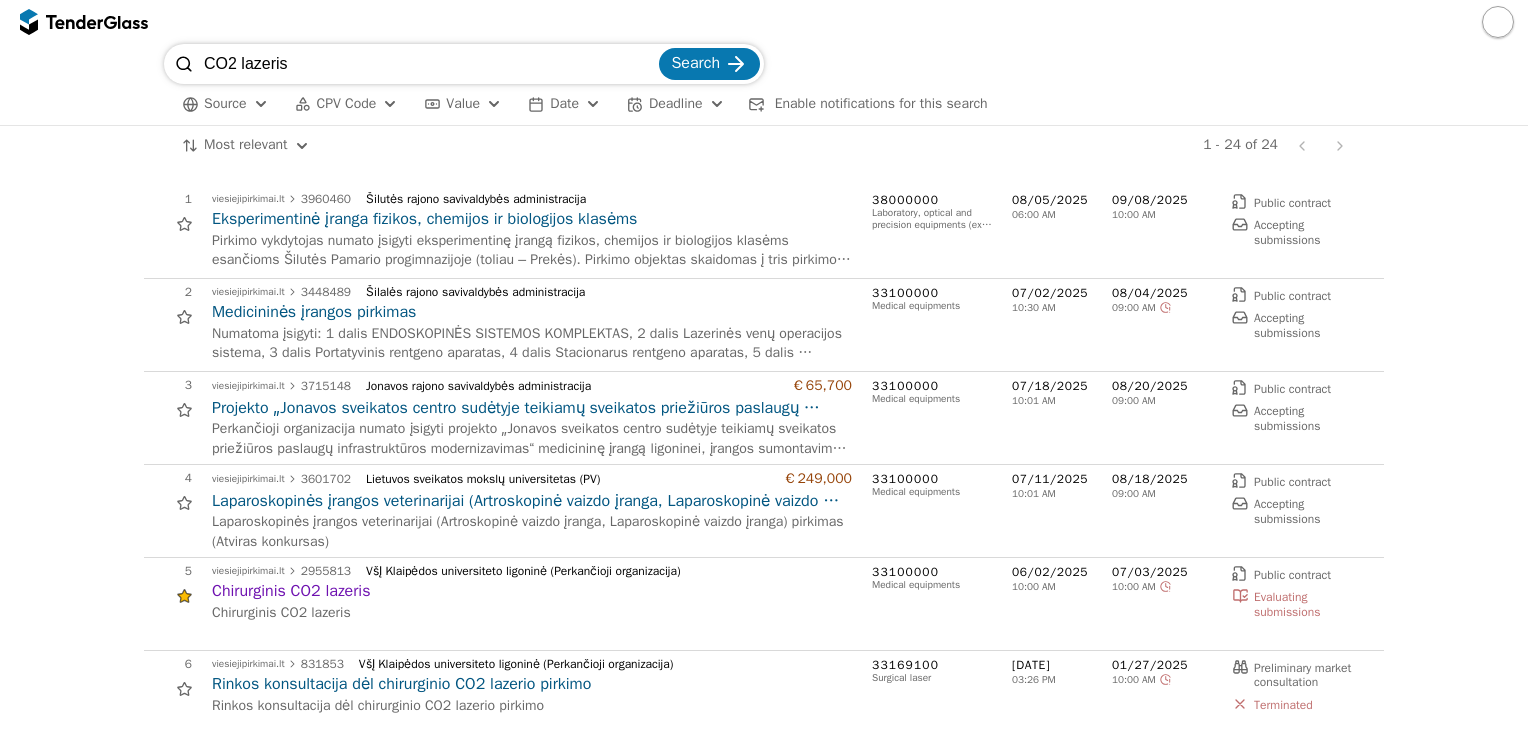 click on "viesiejipirkimai.lt [NUMBER] [CITY] rajono savivaldybės administracija Eksperimentinė įranga fizikos, chemijos ir biologijos klasėms Pirkimo vykdytojas numato įsigyti eksperimentinę įrangą fizikos, chemijos ir biologijos klasėms esančioms [CITY] Pamario progimnazijoje (toliau – Prekės). Pirkimo objektas skaidomas į tris pirkimo dalis: I pirkimo dalis – Eksperimentinė įranga biologijai, fizikai ir chemijai; II pirkimo dalis – Eksperimentiniai rinkiniai; III pirkimo dalis – Laboratorijų priemonės. Tiekėjai pasiūlymą gali teikti vienai, kelioms ar visoms pirkimo dalims. [NUMBER] [PRODUCT_CATEGORY] [DATE] [TIME] [AM/PM] [DATE] [TIME] [AM/PM] Public contract Accepting submissions 1 viesiejipirkimai.lt [NUMBER] [CITY] rajono savivaldybės administracija Eksperimentinė įranga fizikos, chemijos ir biologijos klasėms [DATE] Public contract Accepting submissions [DATE] 2 viesiejipirkimai.lt [NUMBER] Medicininės įrangos pirkimas 2 3 3" at bounding box center [764, 1302] 